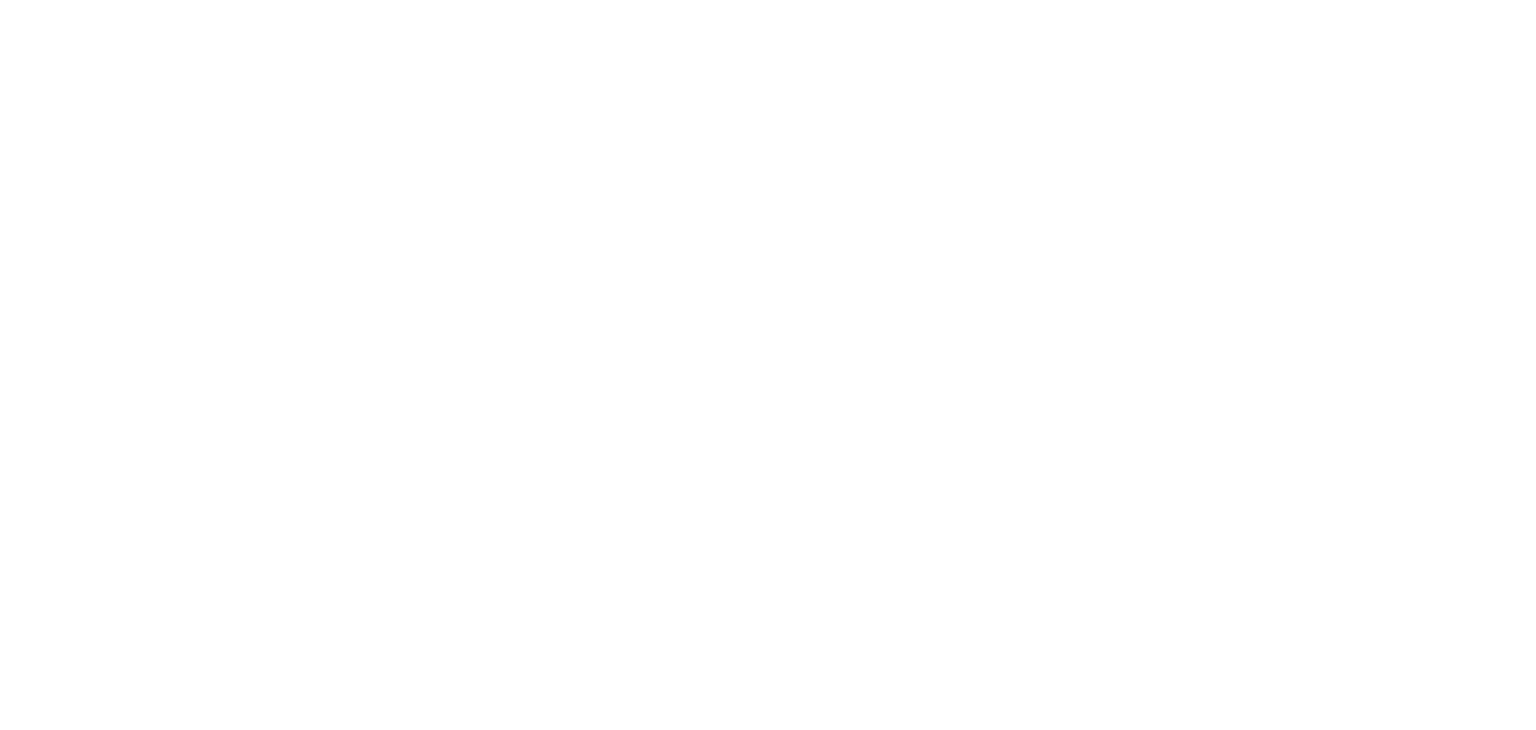 scroll, scrollTop: 0, scrollLeft: 0, axis: both 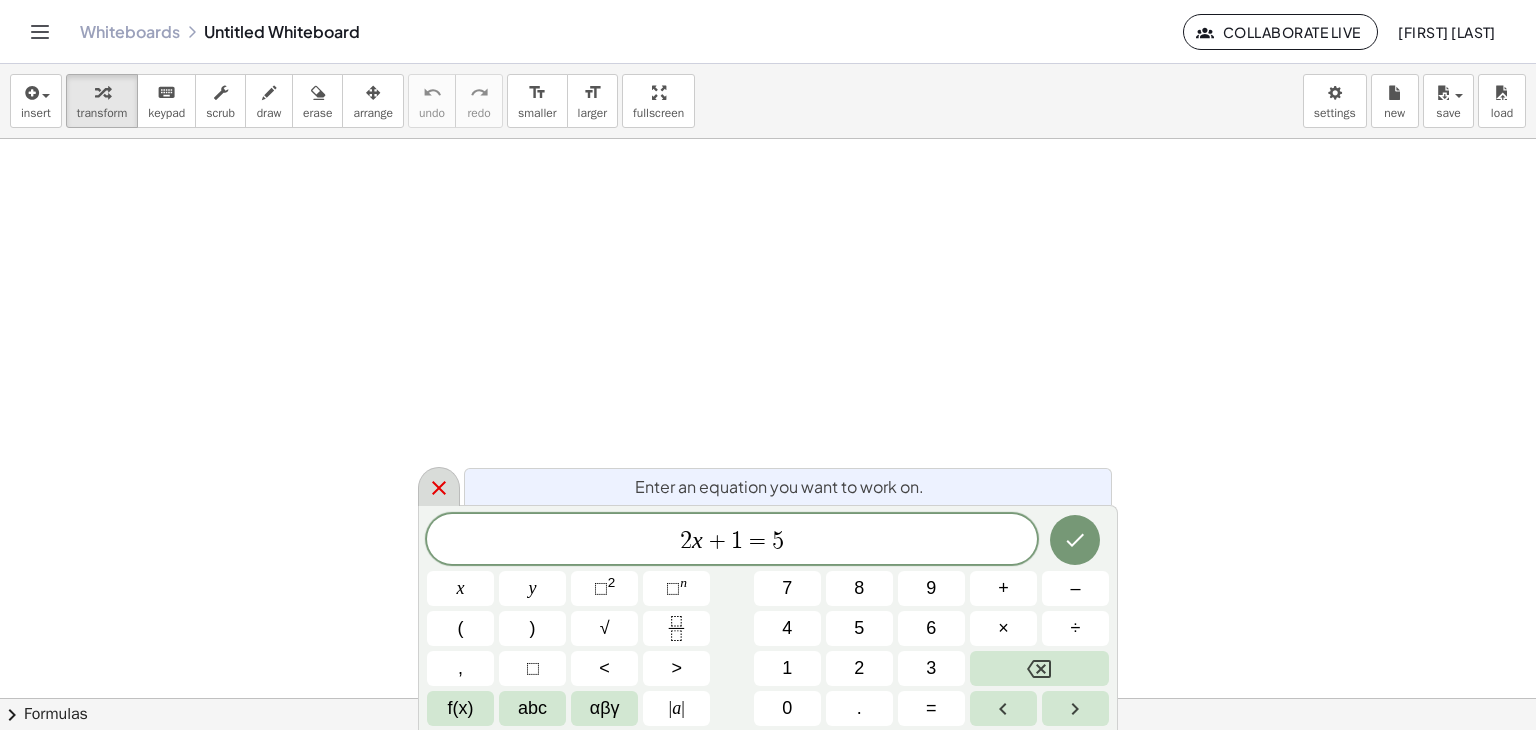 click 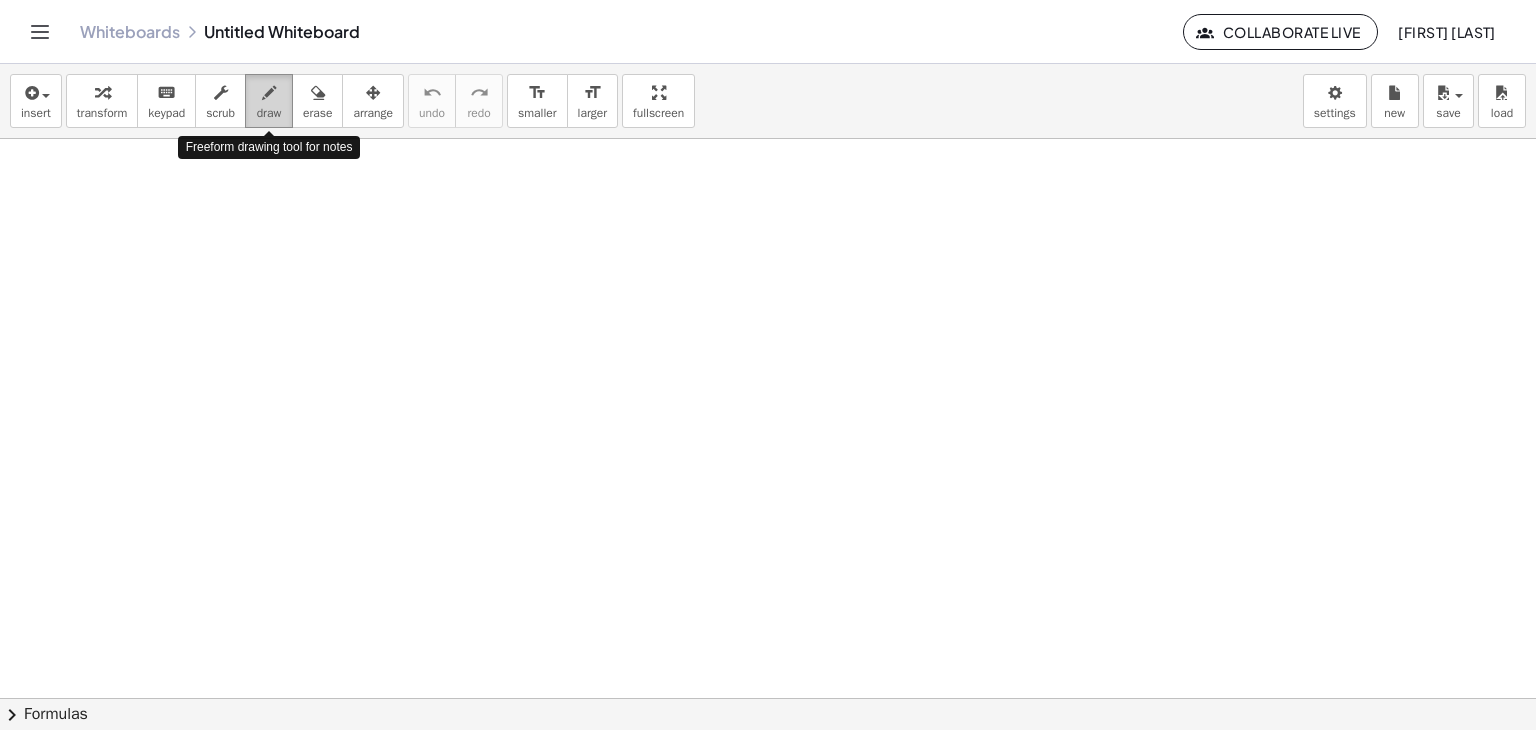 click at bounding box center [269, 93] 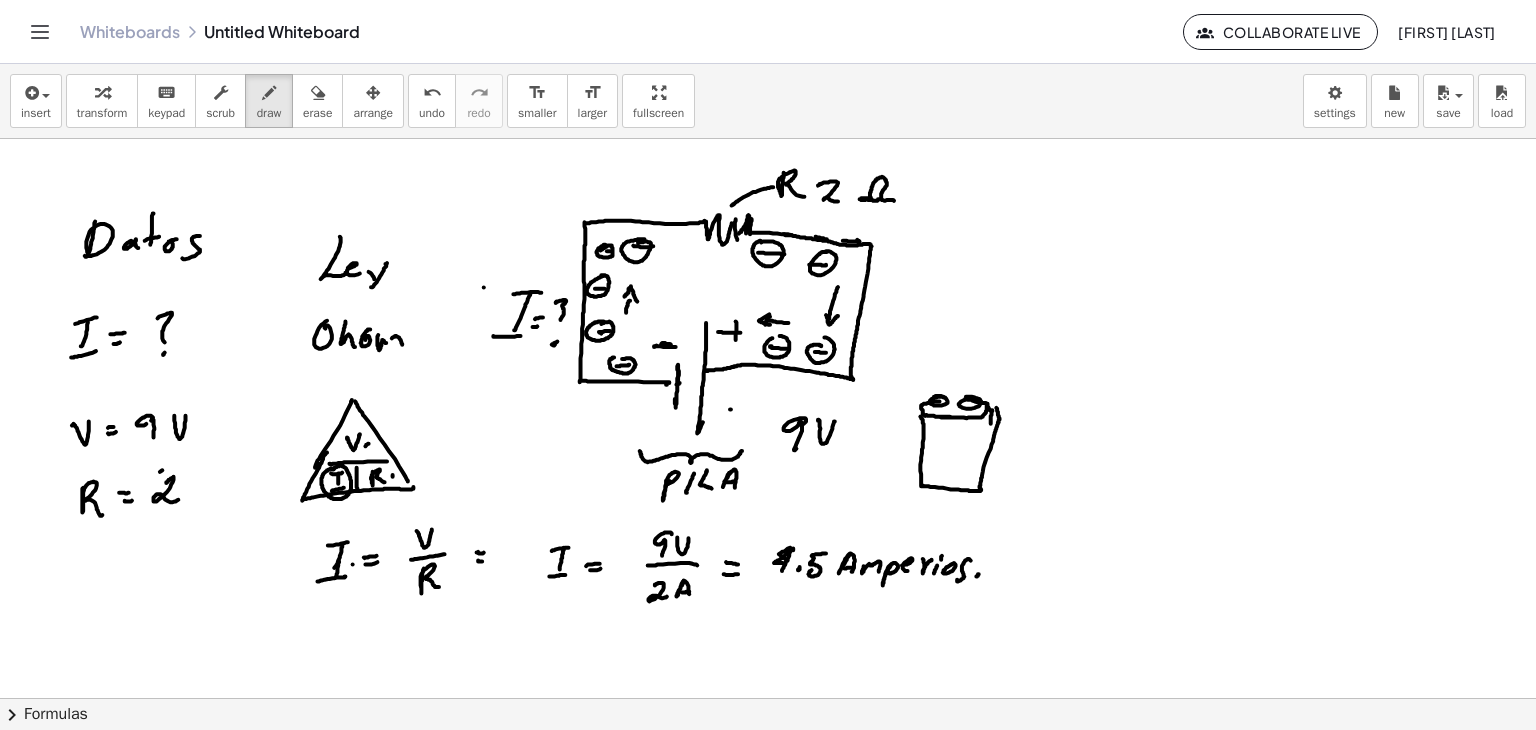 click at bounding box center [768, 698] 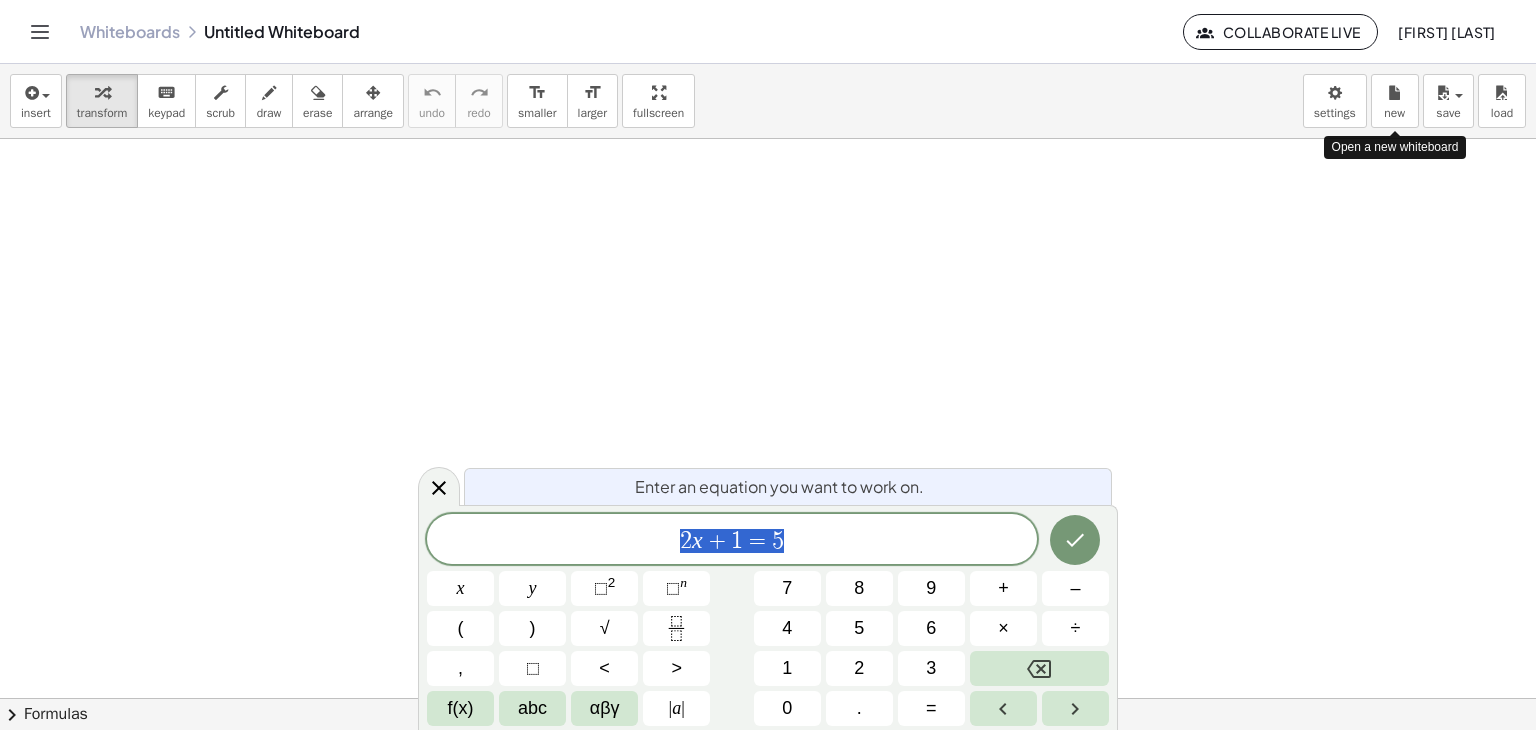 scroll, scrollTop: 0, scrollLeft: 0, axis: both 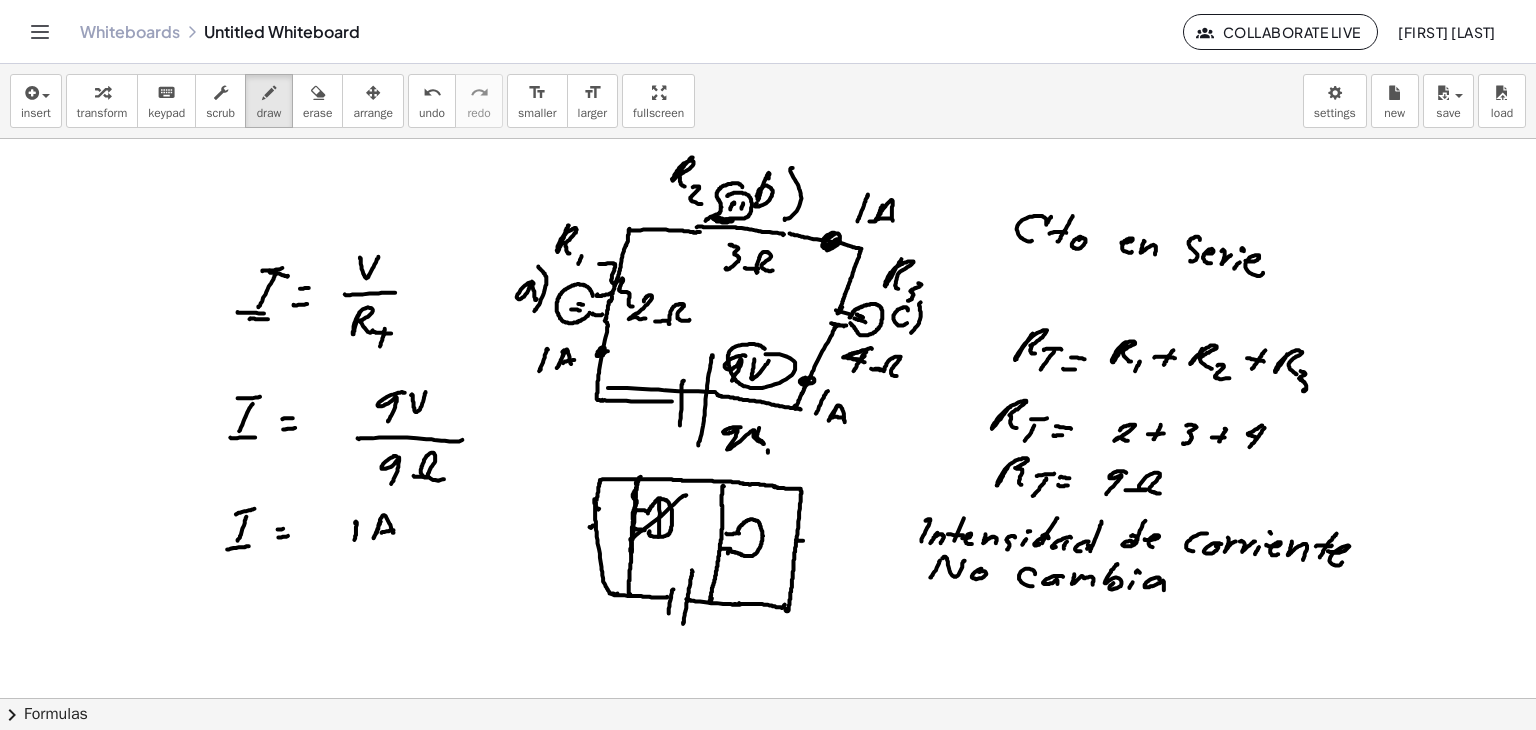click on "insert select one: Math Expression Function Text Youtube Video Graphing Geometry Geometry 3D transform keyboard keypad scrub draw erase arrange undo undo redo redo format_size smaller format_size larger fullscreen load   save new settings" at bounding box center (768, 101) 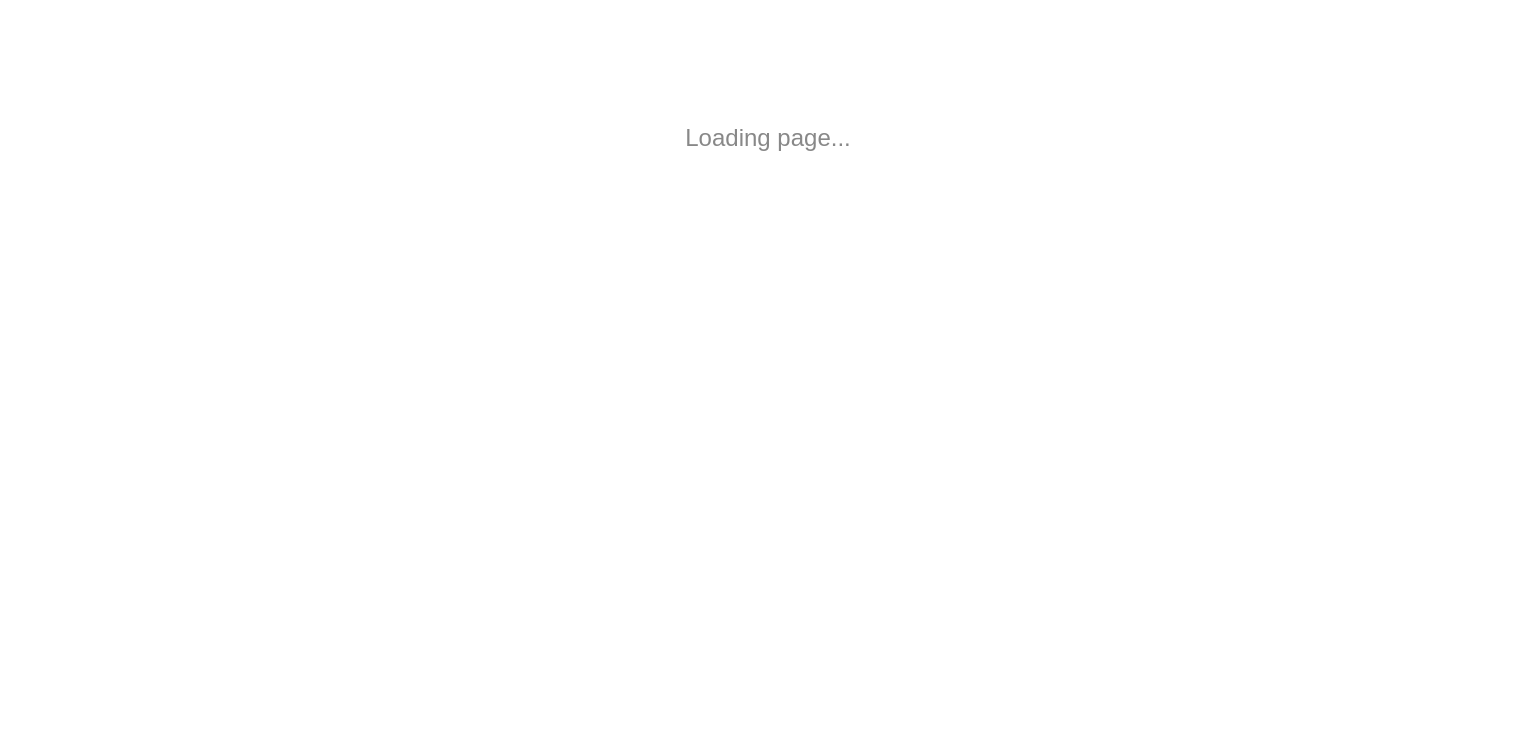 scroll, scrollTop: 0, scrollLeft: 0, axis: both 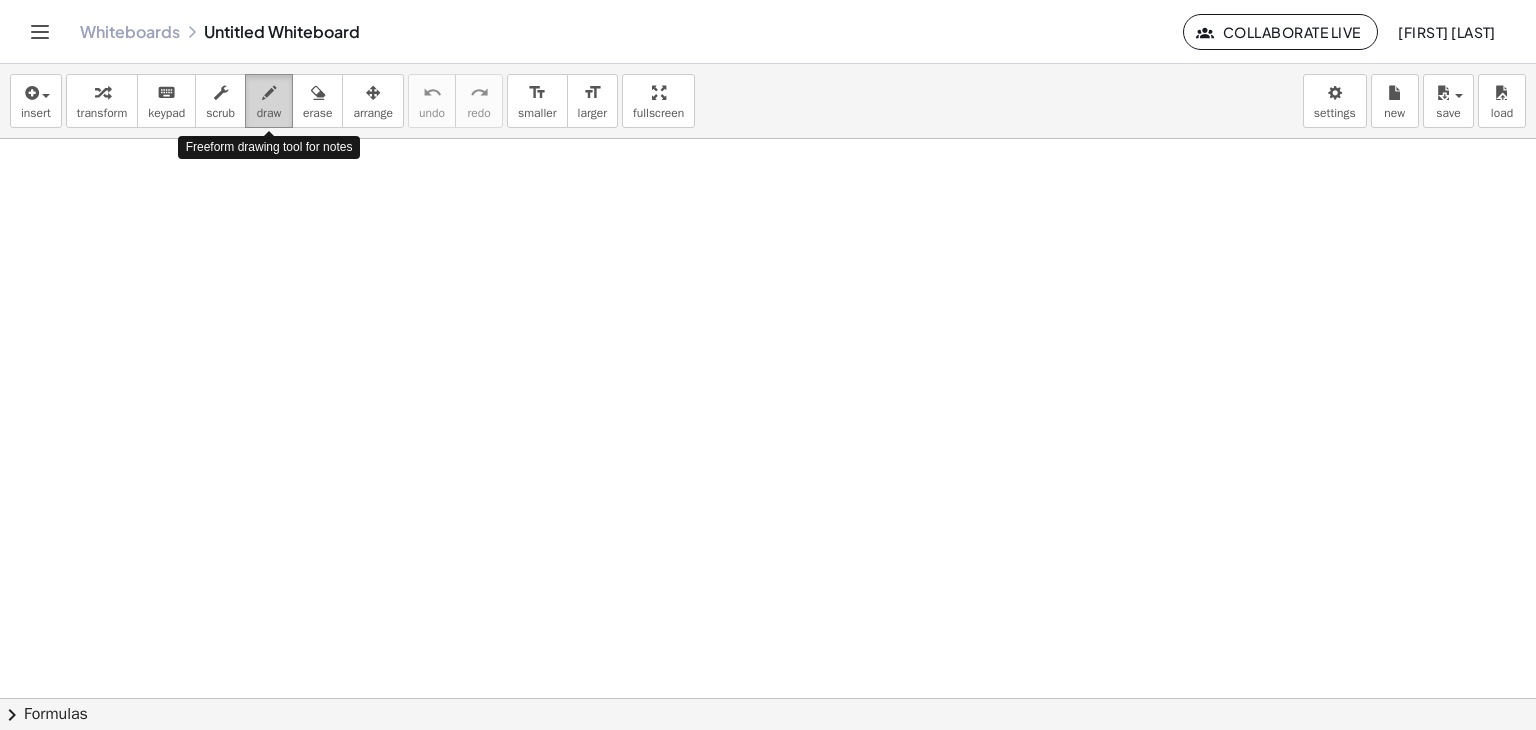 click at bounding box center (269, 92) 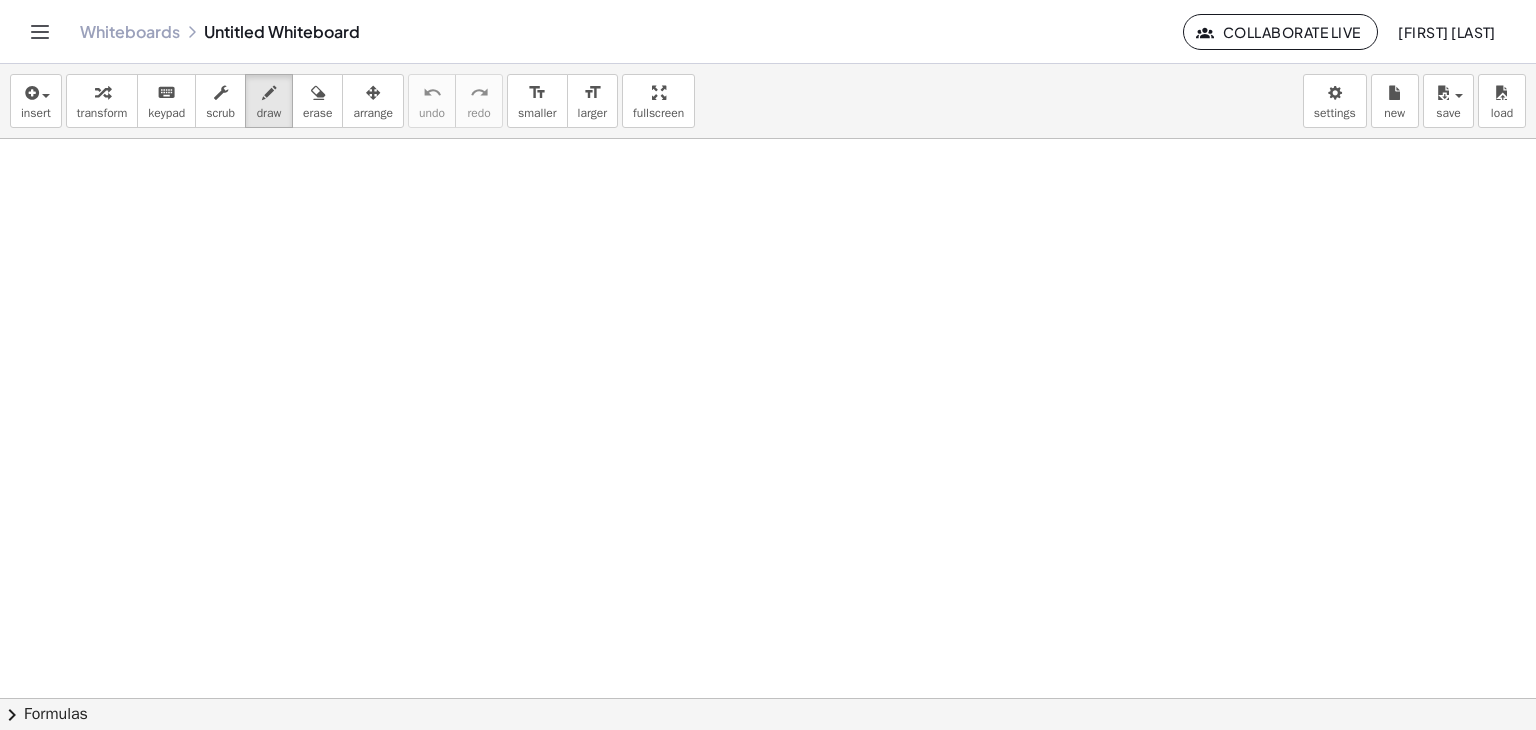 click on "Whiteboards Untitled Whiteboard Collaborate Live  jose cruz" at bounding box center (768, 31) 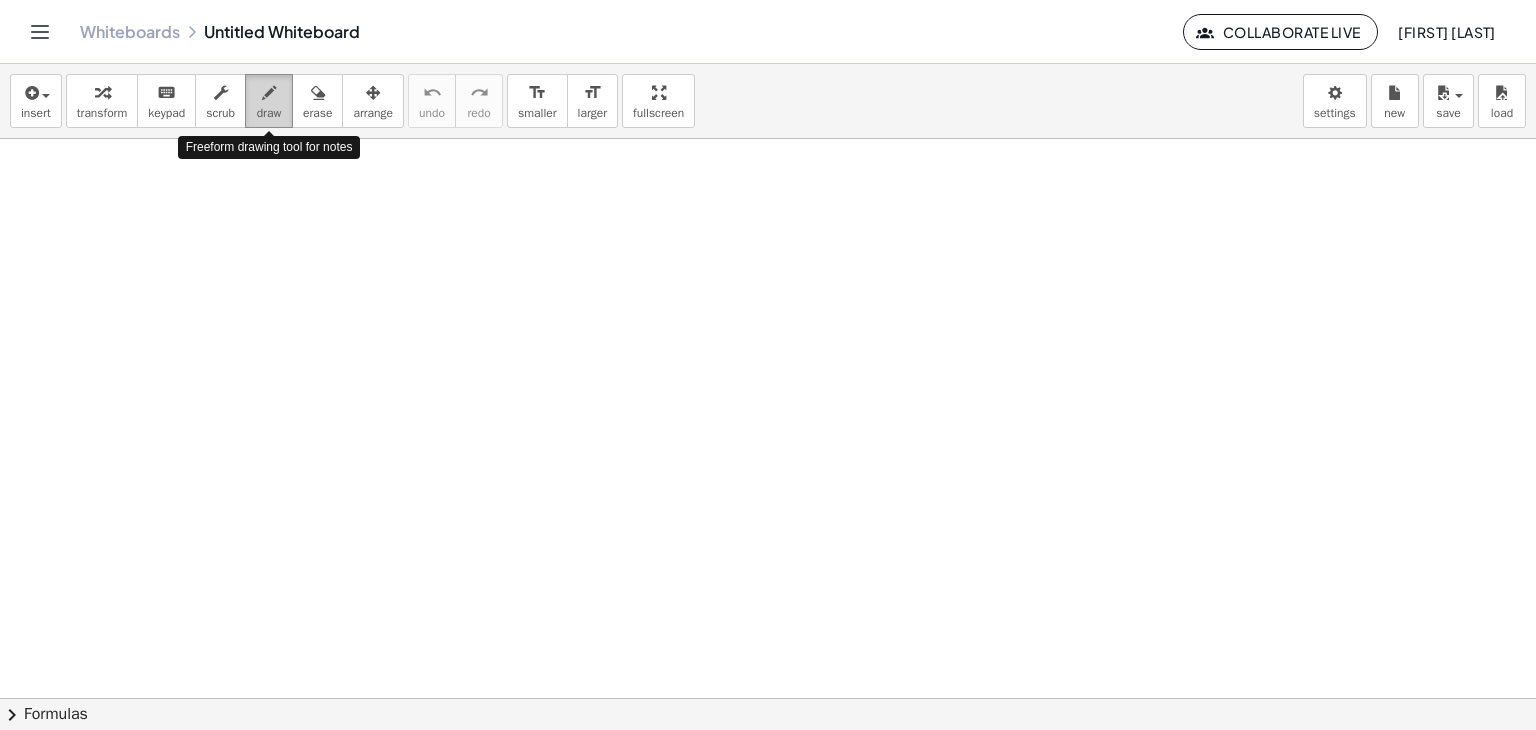 click on "draw" at bounding box center [269, 101] 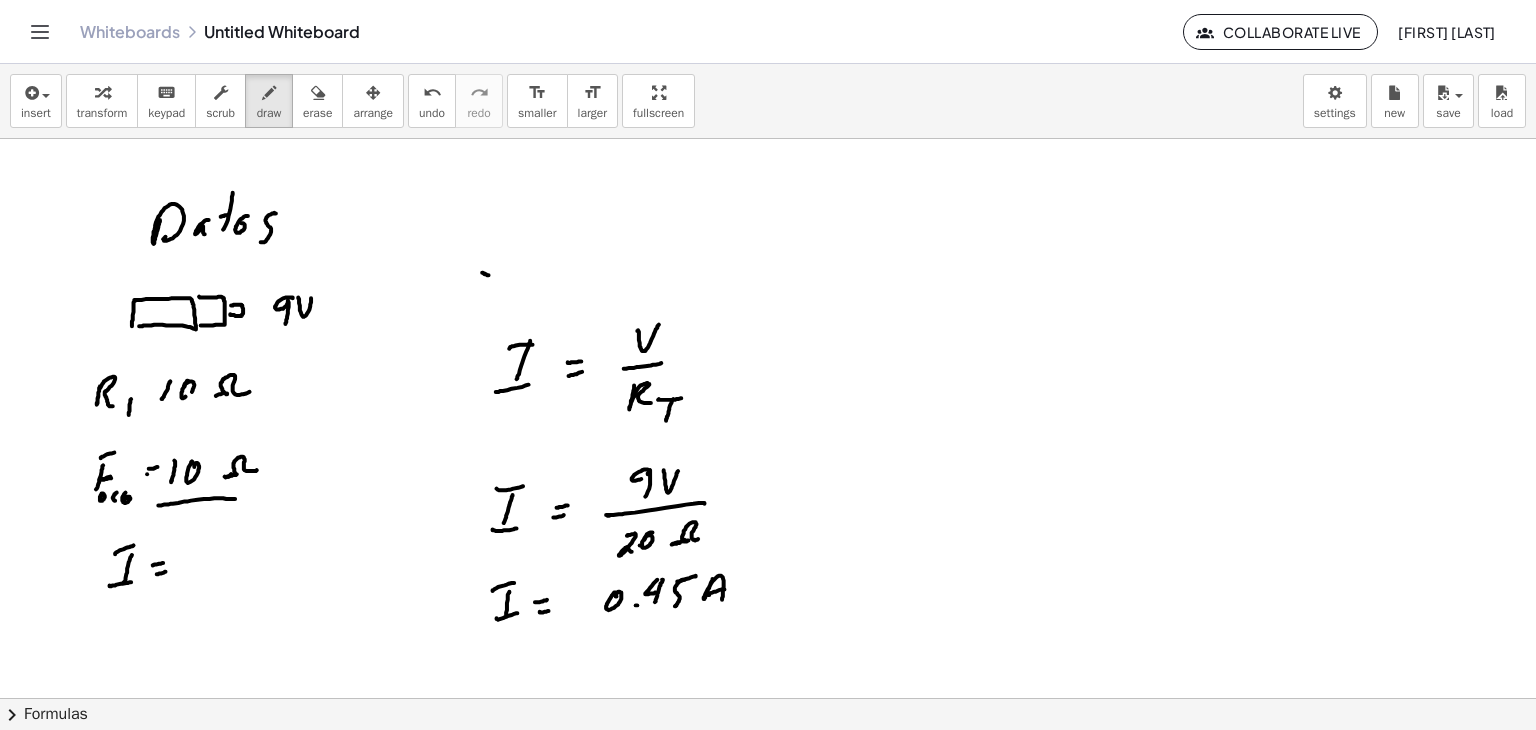 click at bounding box center [768, 698] 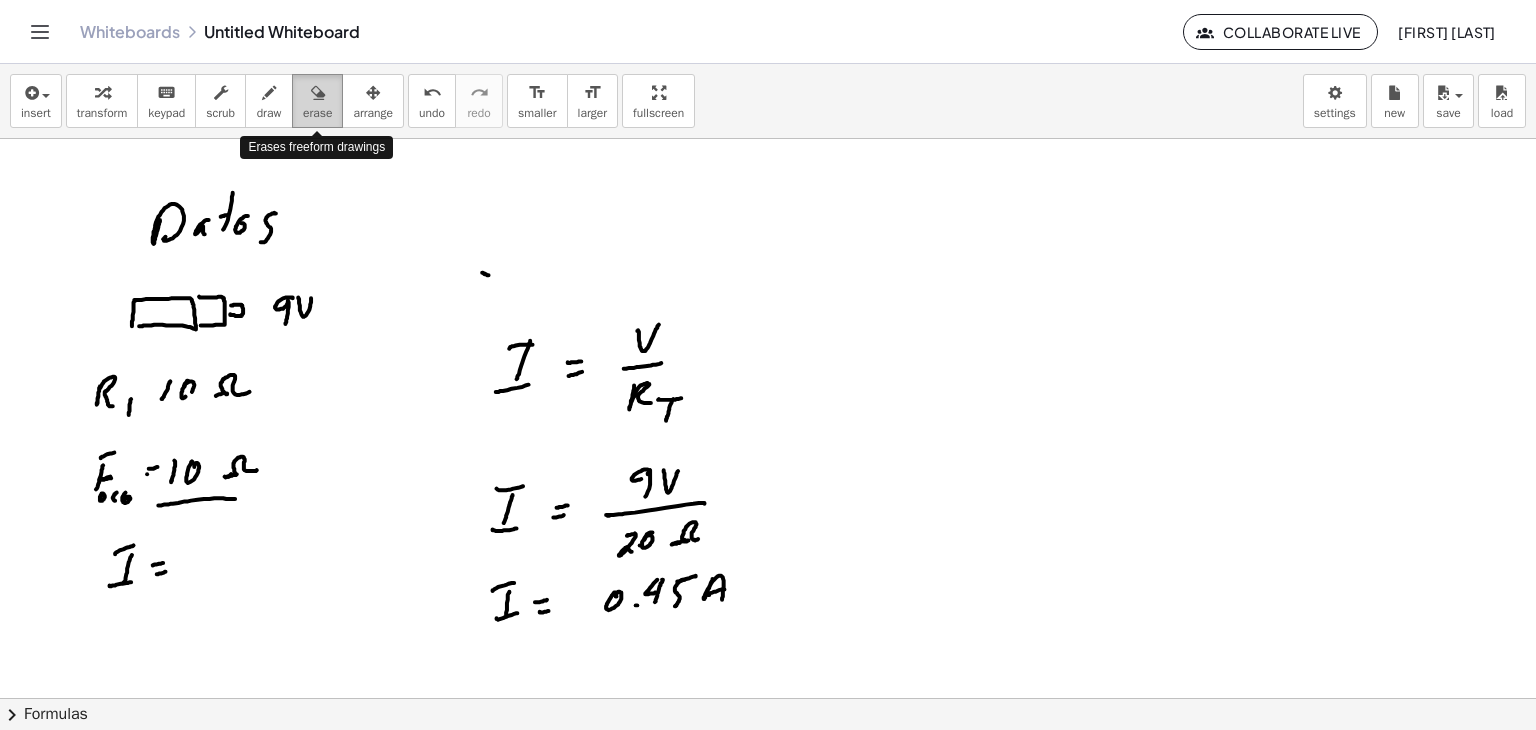 click on "erase" at bounding box center [317, 113] 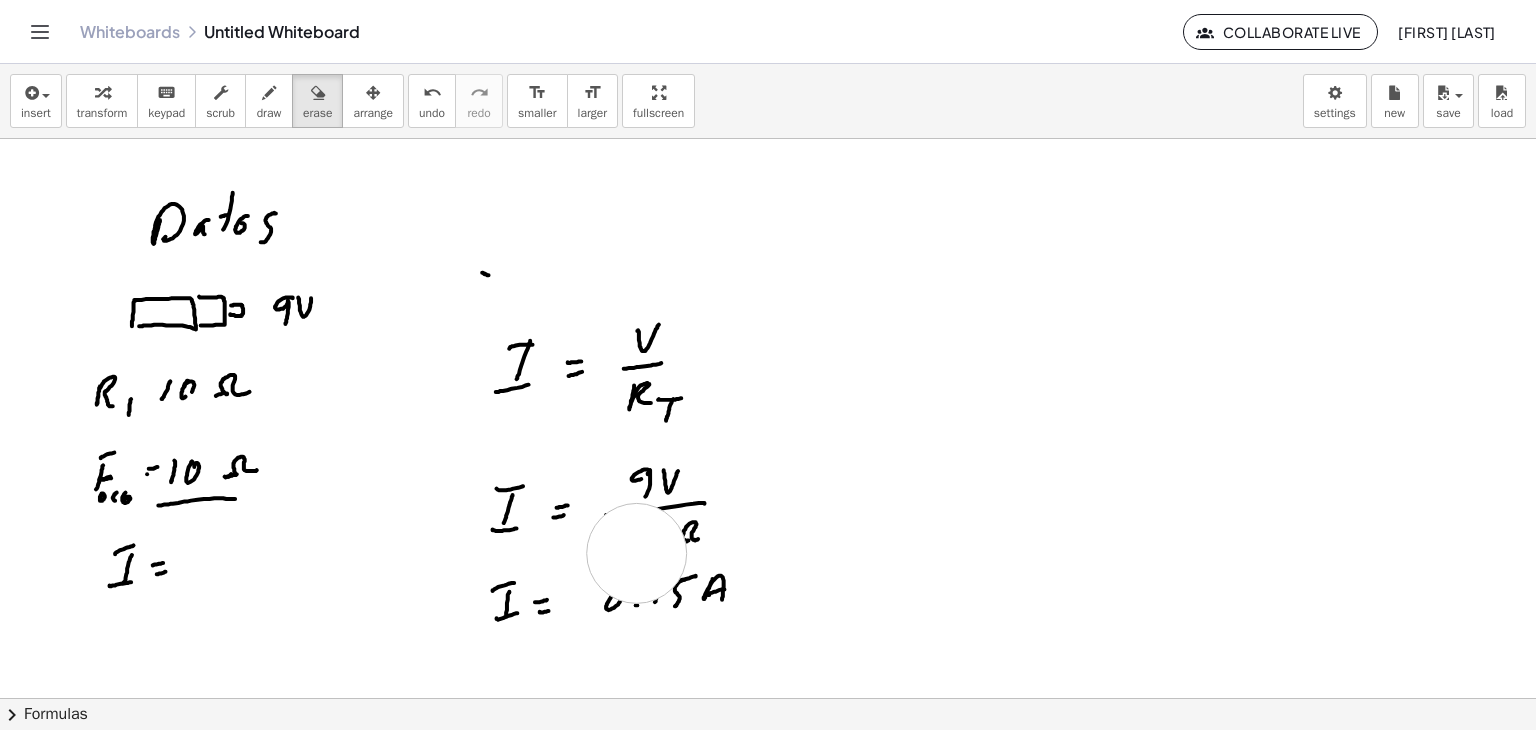 click at bounding box center [768, 698] 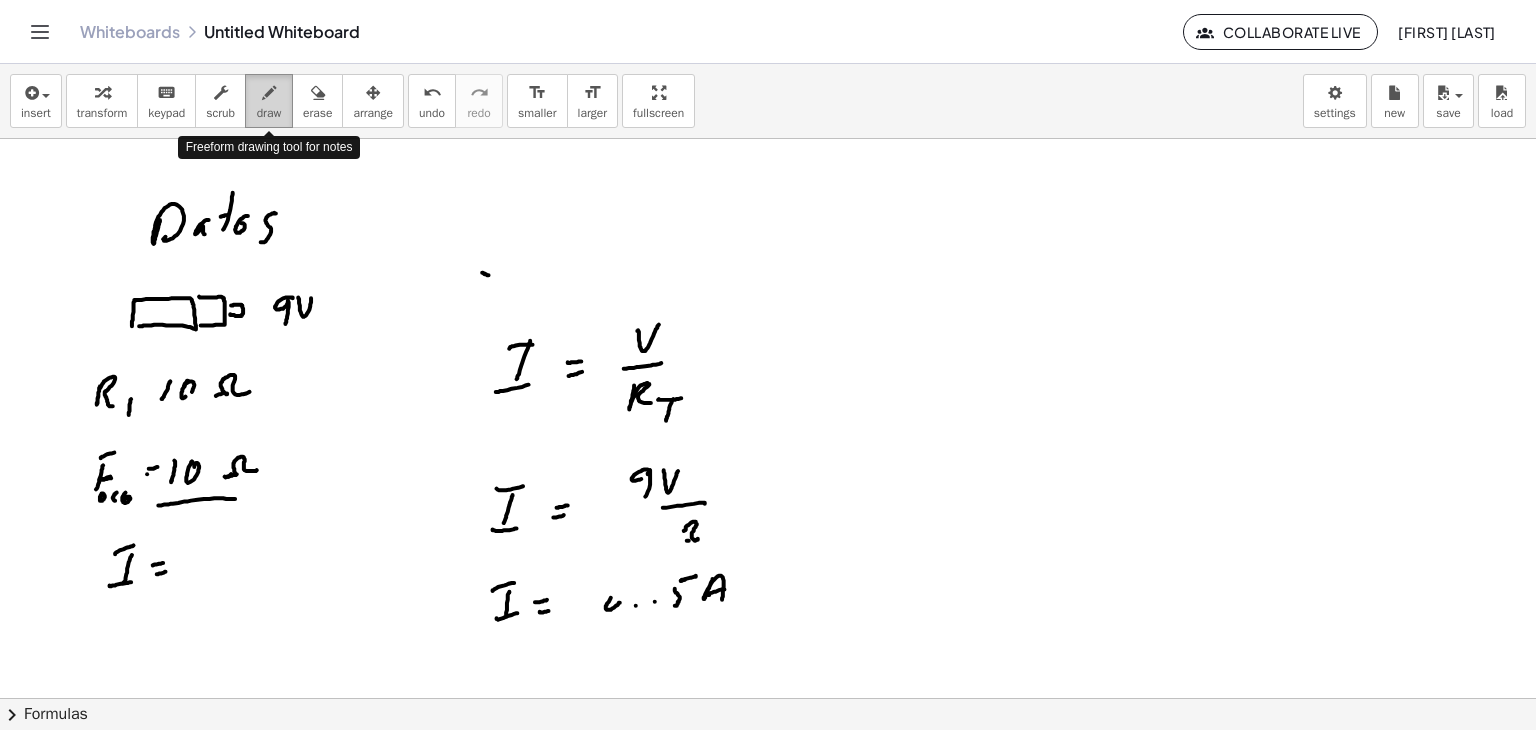 click on "draw" at bounding box center (269, 113) 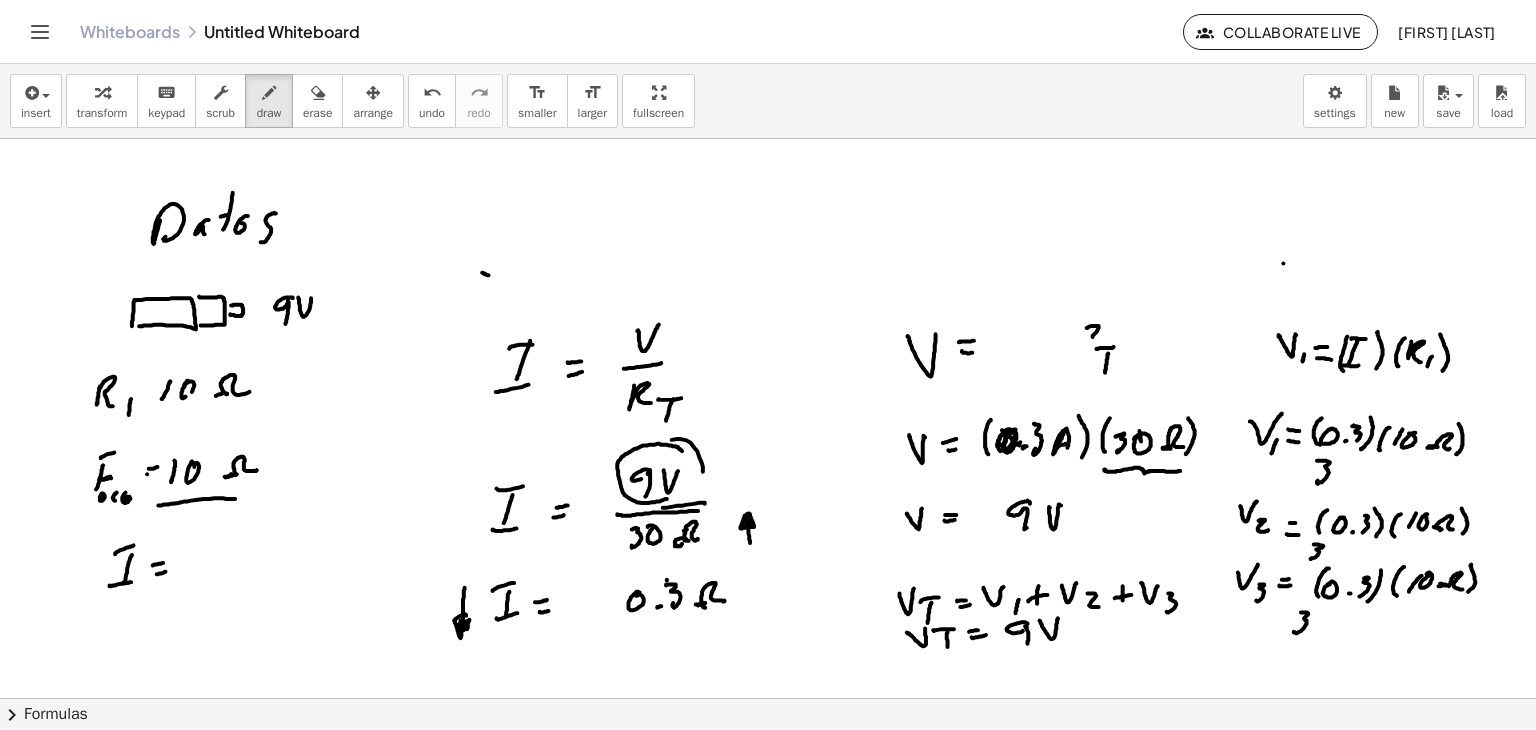 click at bounding box center [768, 698] 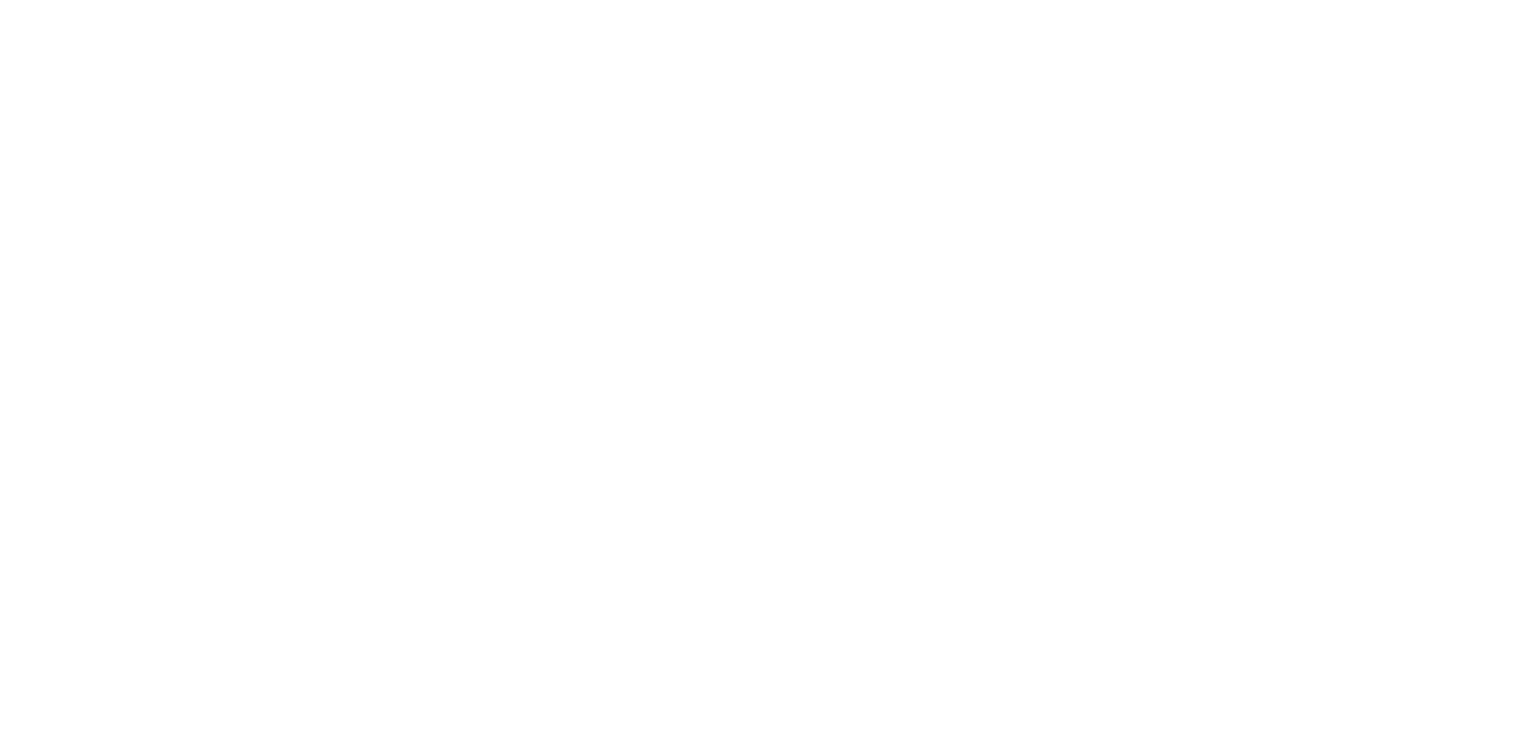 scroll, scrollTop: 0, scrollLeft: 0, axis: both 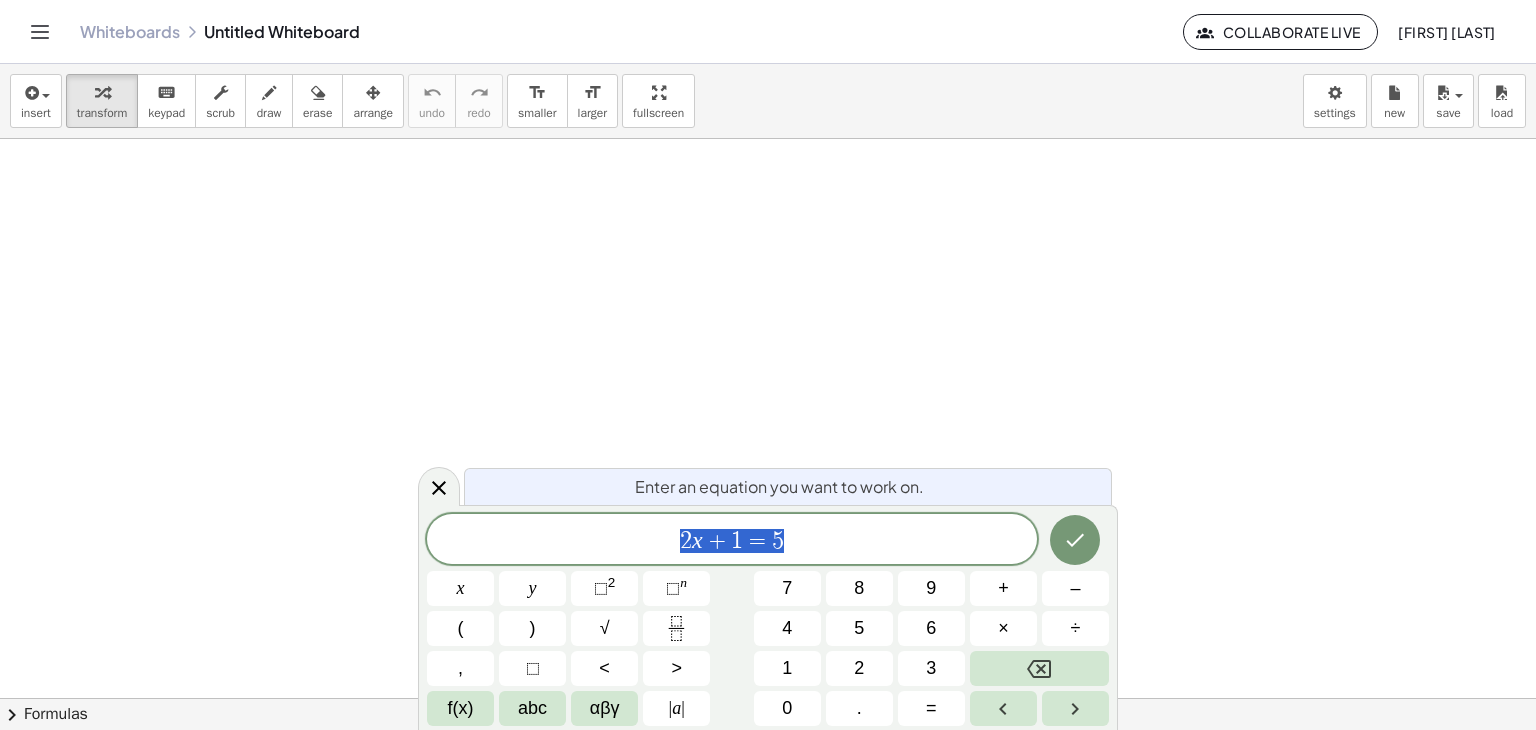 click at bounding box center (768, 698) 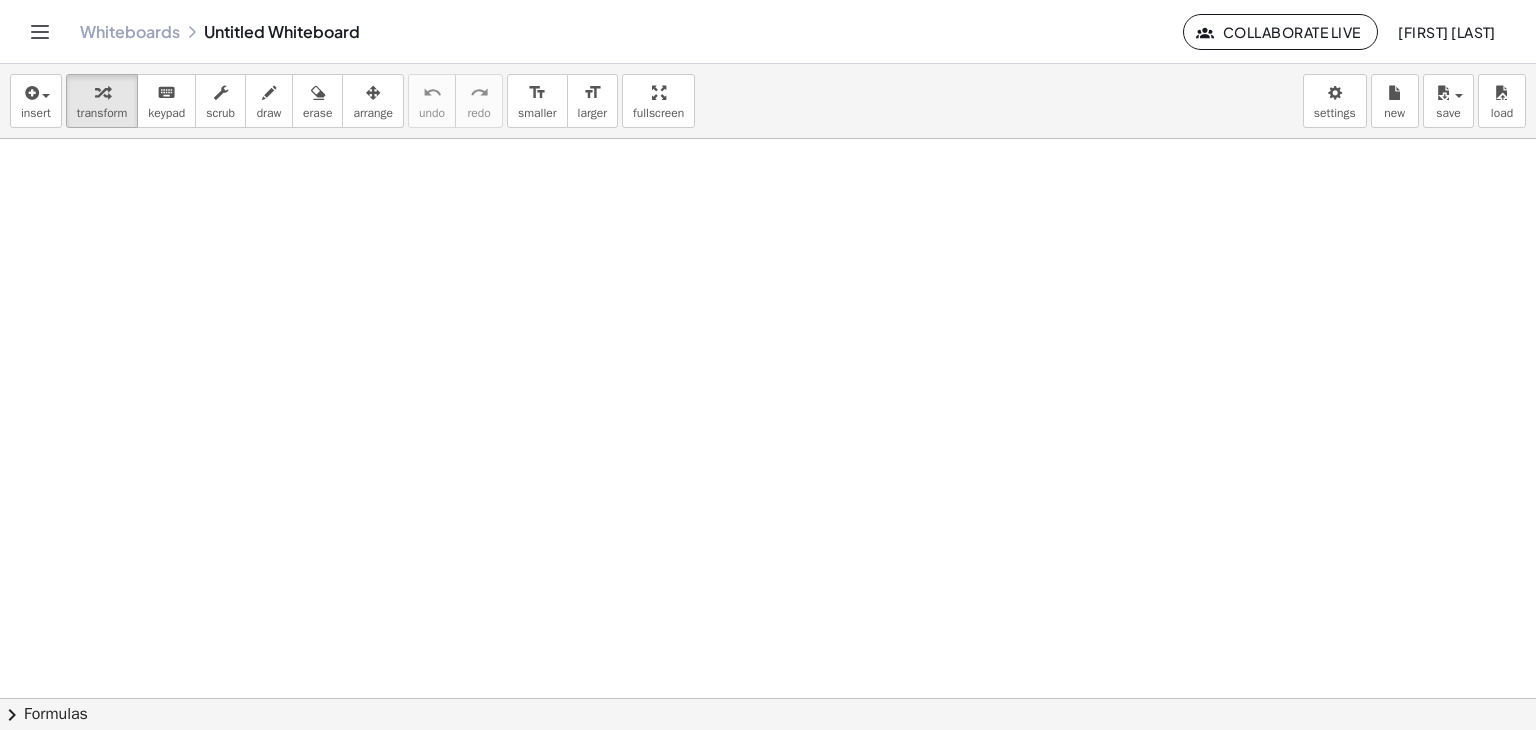 scroll, scrollTop: 0, scrollLeft: 0, axis: both 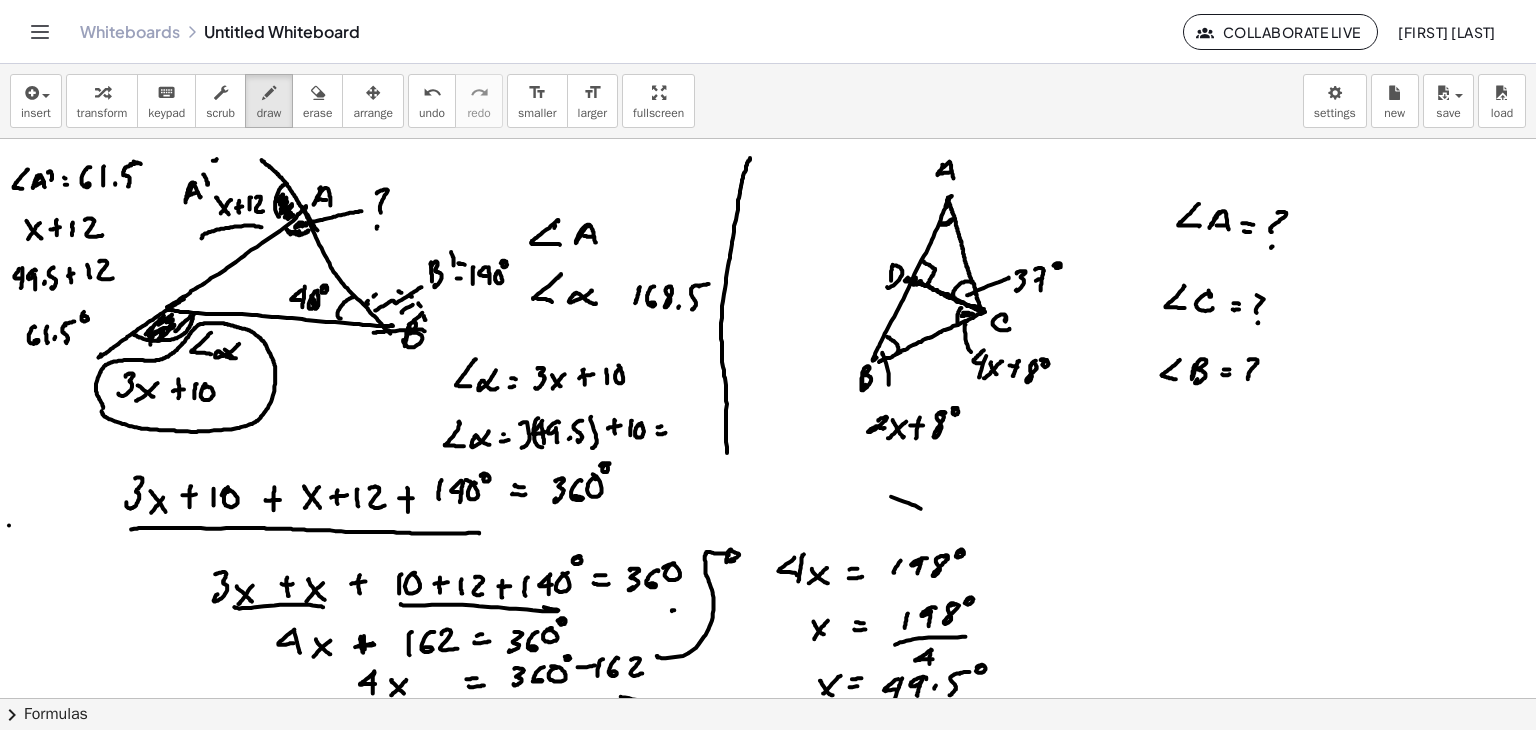 click at bounding box center [768, 698] 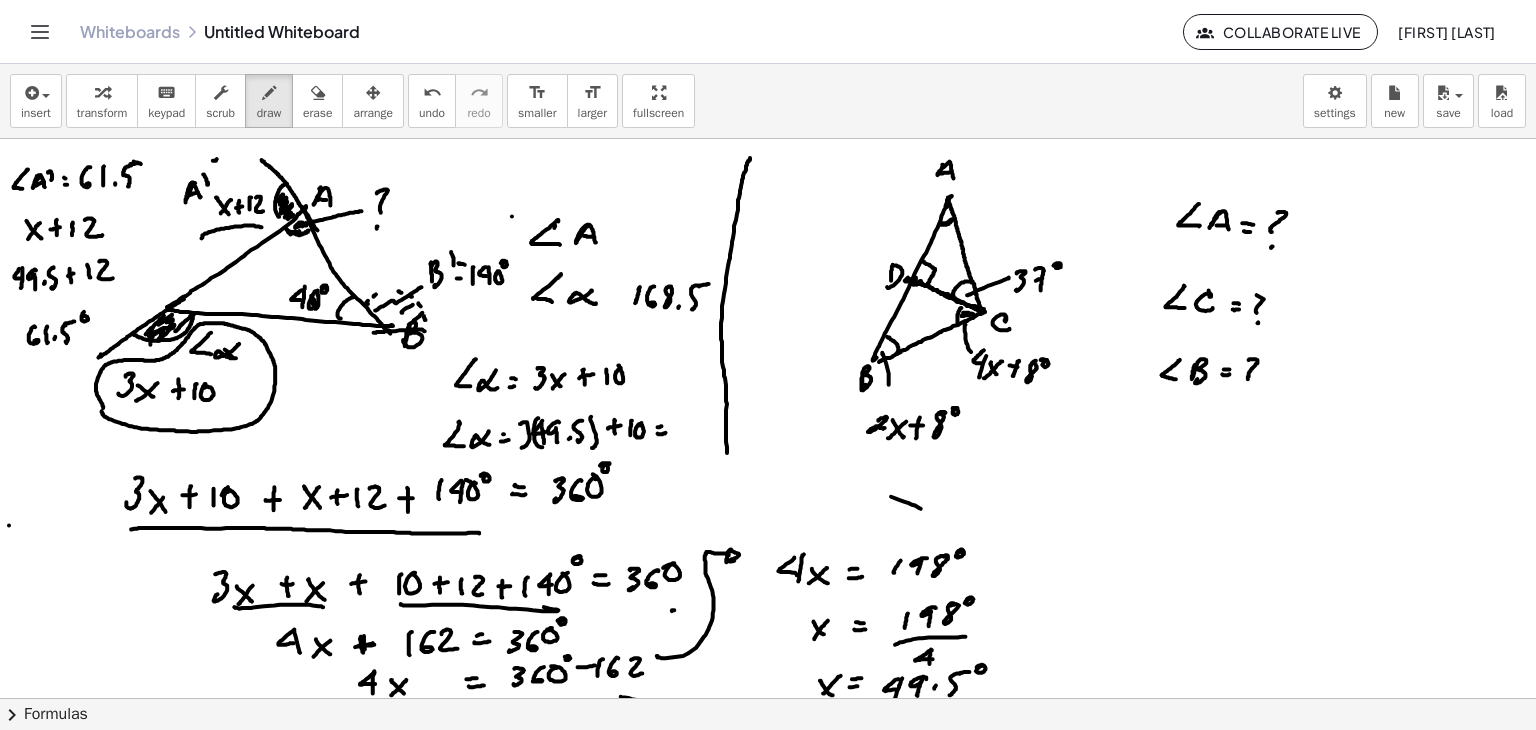 click at bounding box center [768, 698] 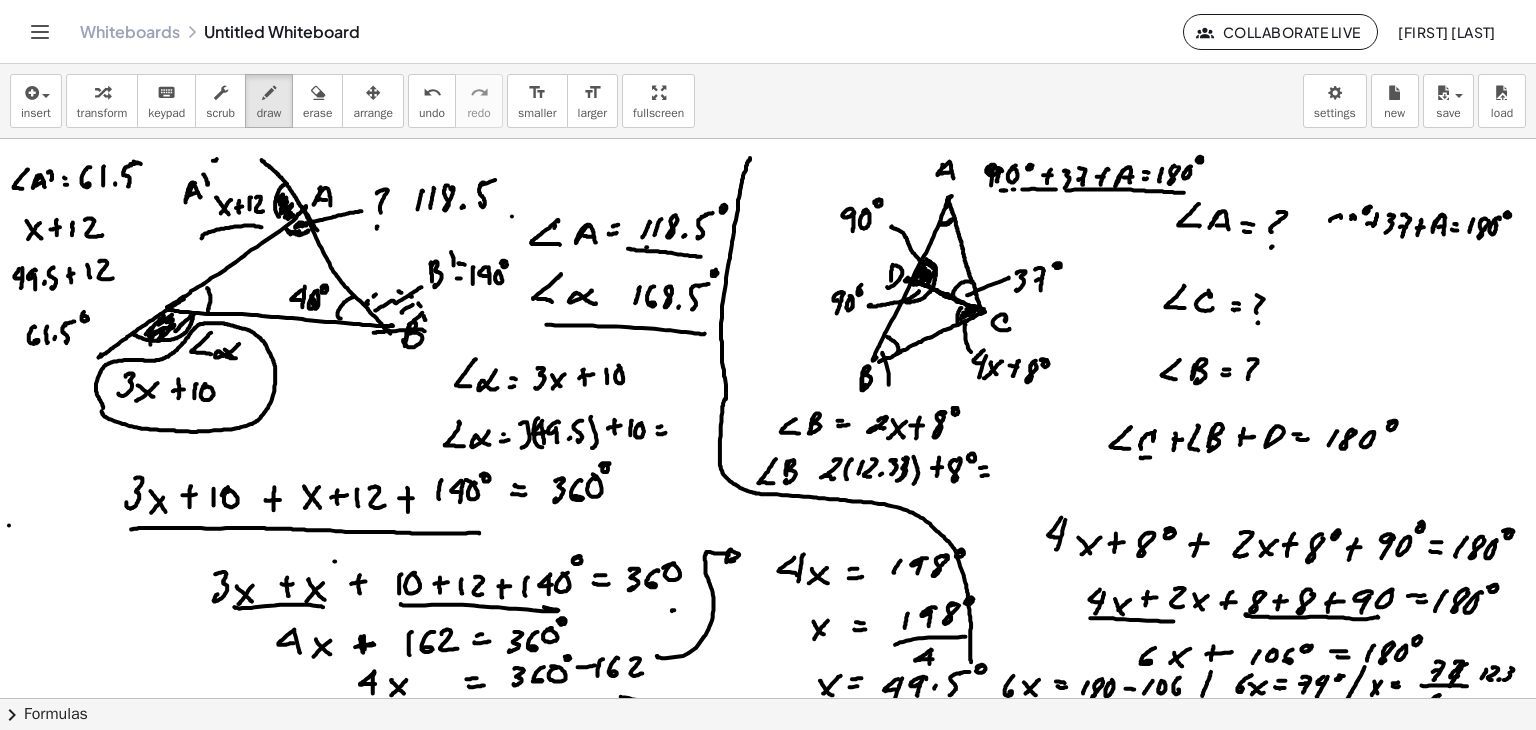 click on "chevron_right  Formulas" 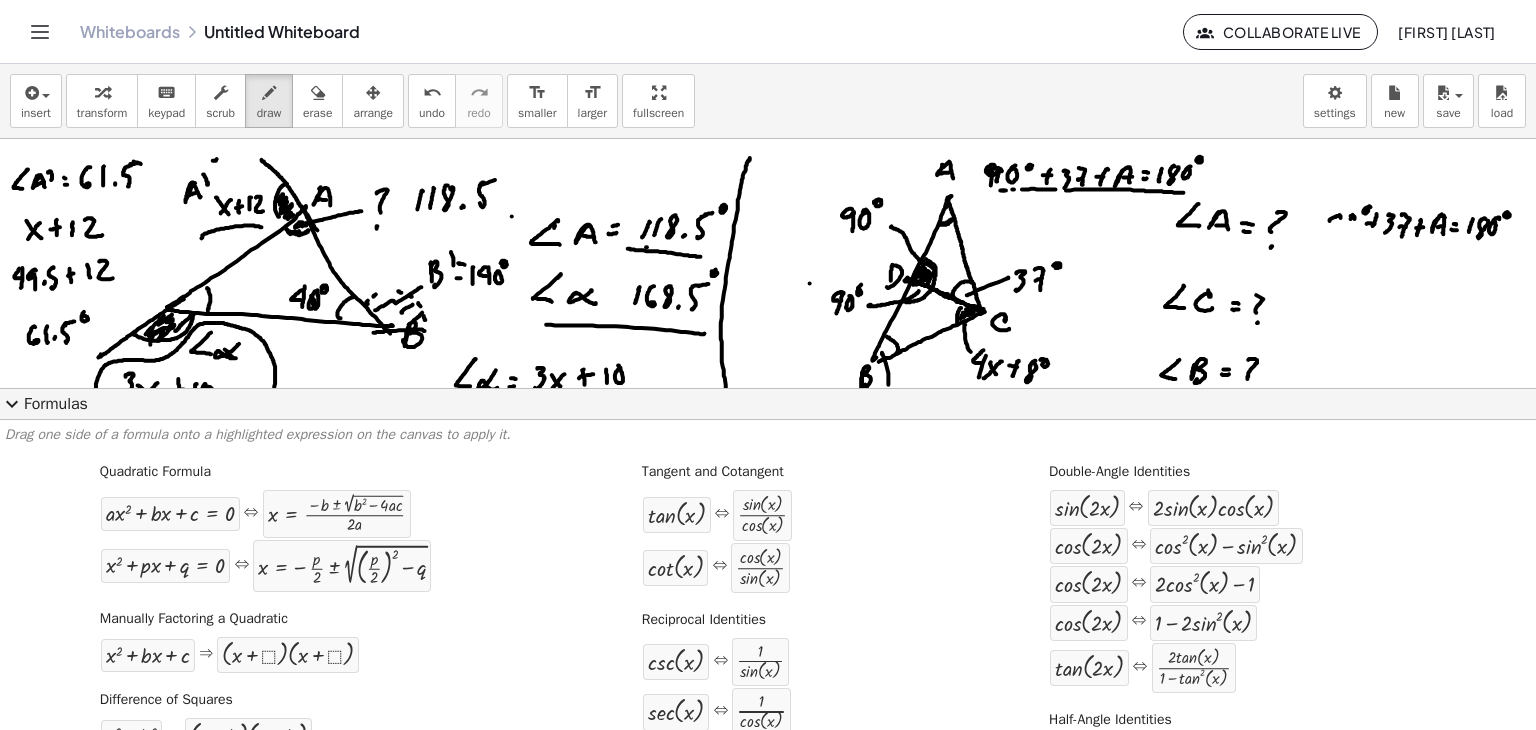 click at bounding box center [768, 418] 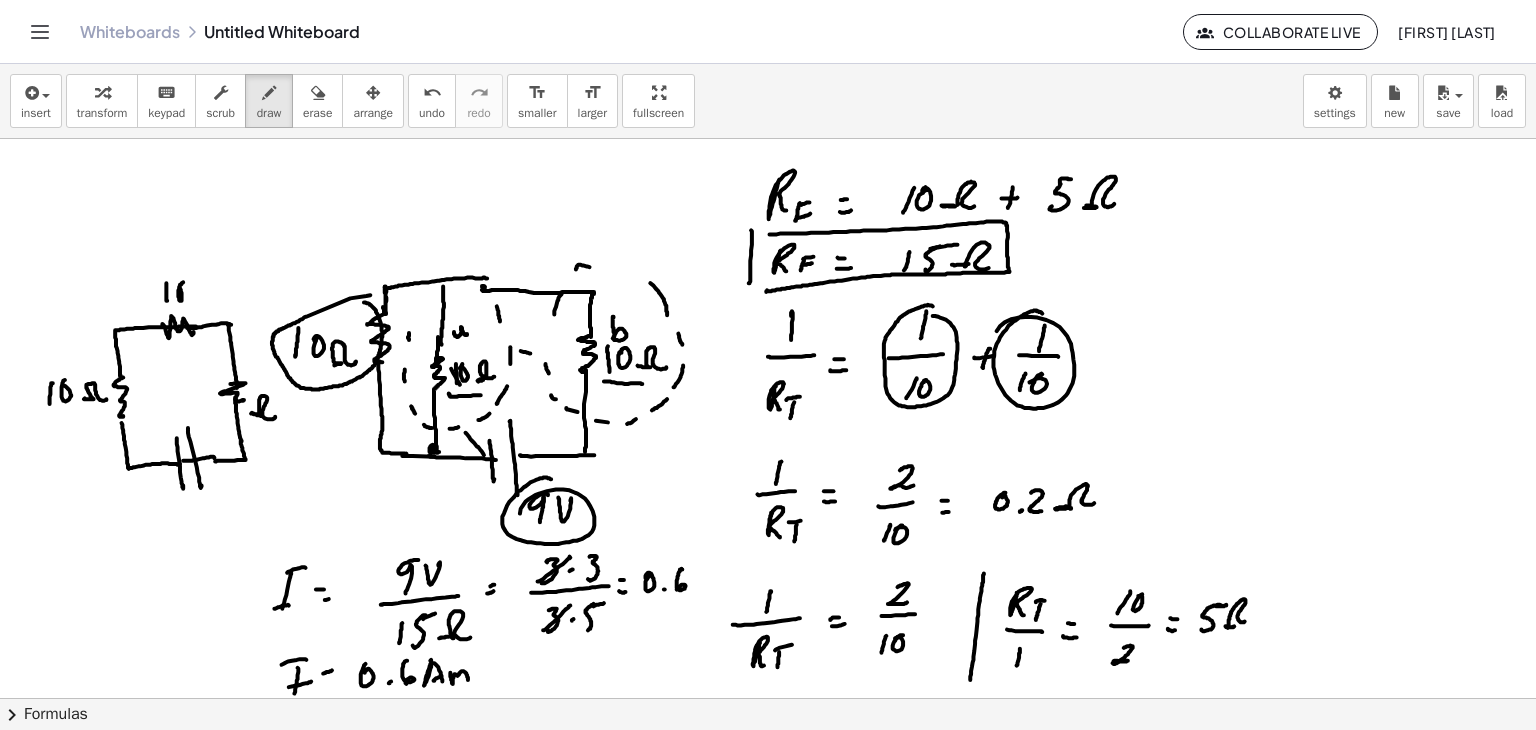 scroll, scrollTop: 0, scrollLeft: 0, axis: both 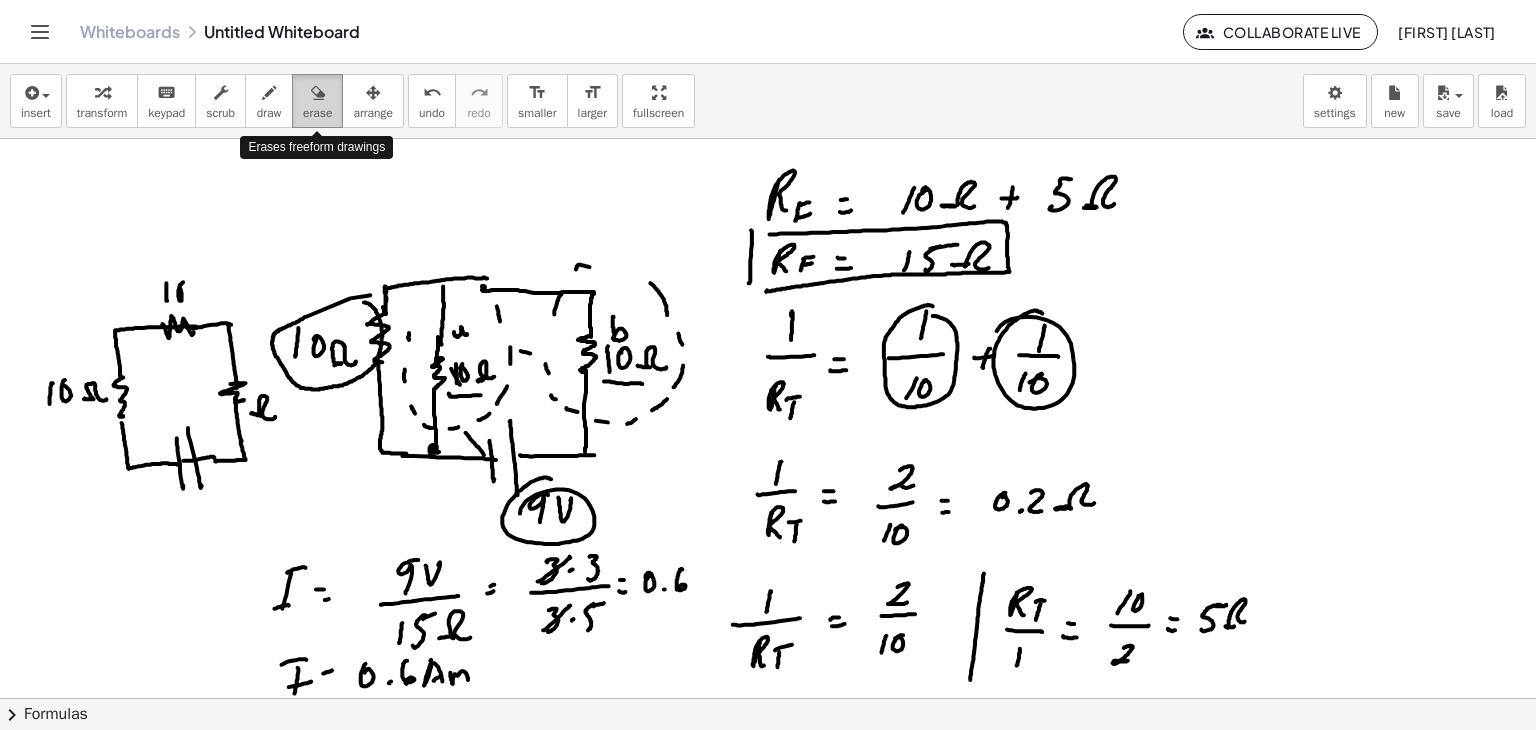 click at bounding box center [318, 93] 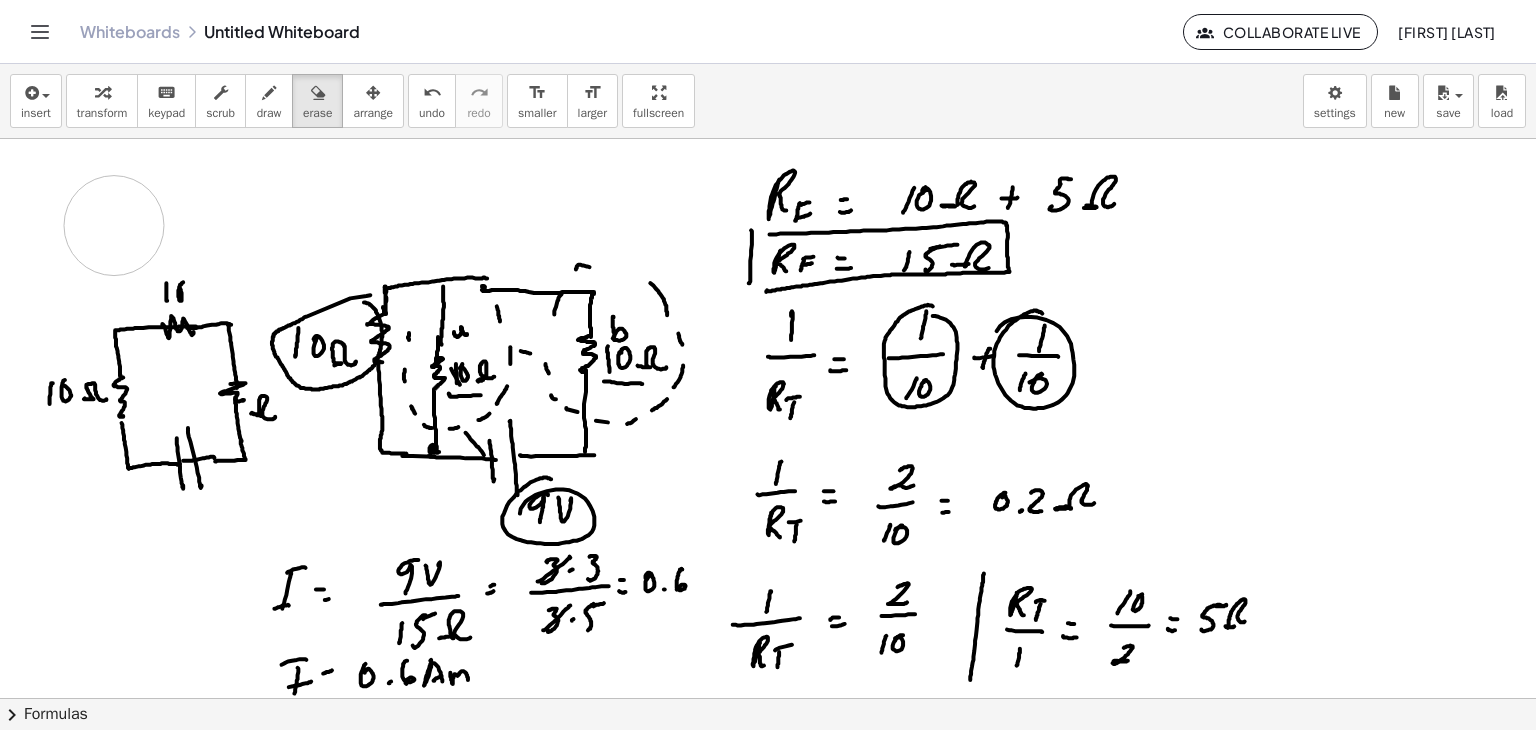 click at bounding box center [768, 698] 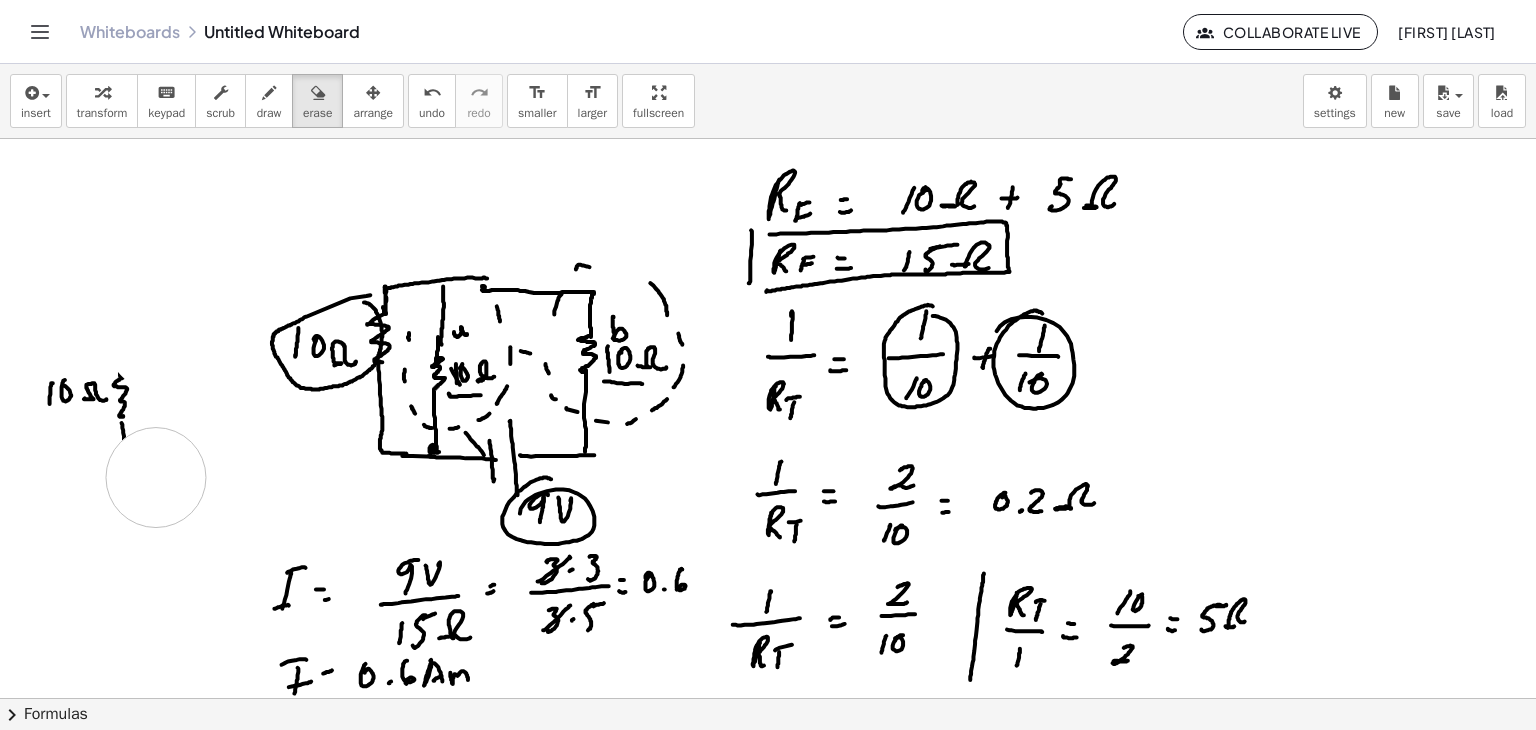 drag, startPoint x: 114, startPoint y: 225, endPoint x: 83, endPoint y: 386, distance: 163.9573 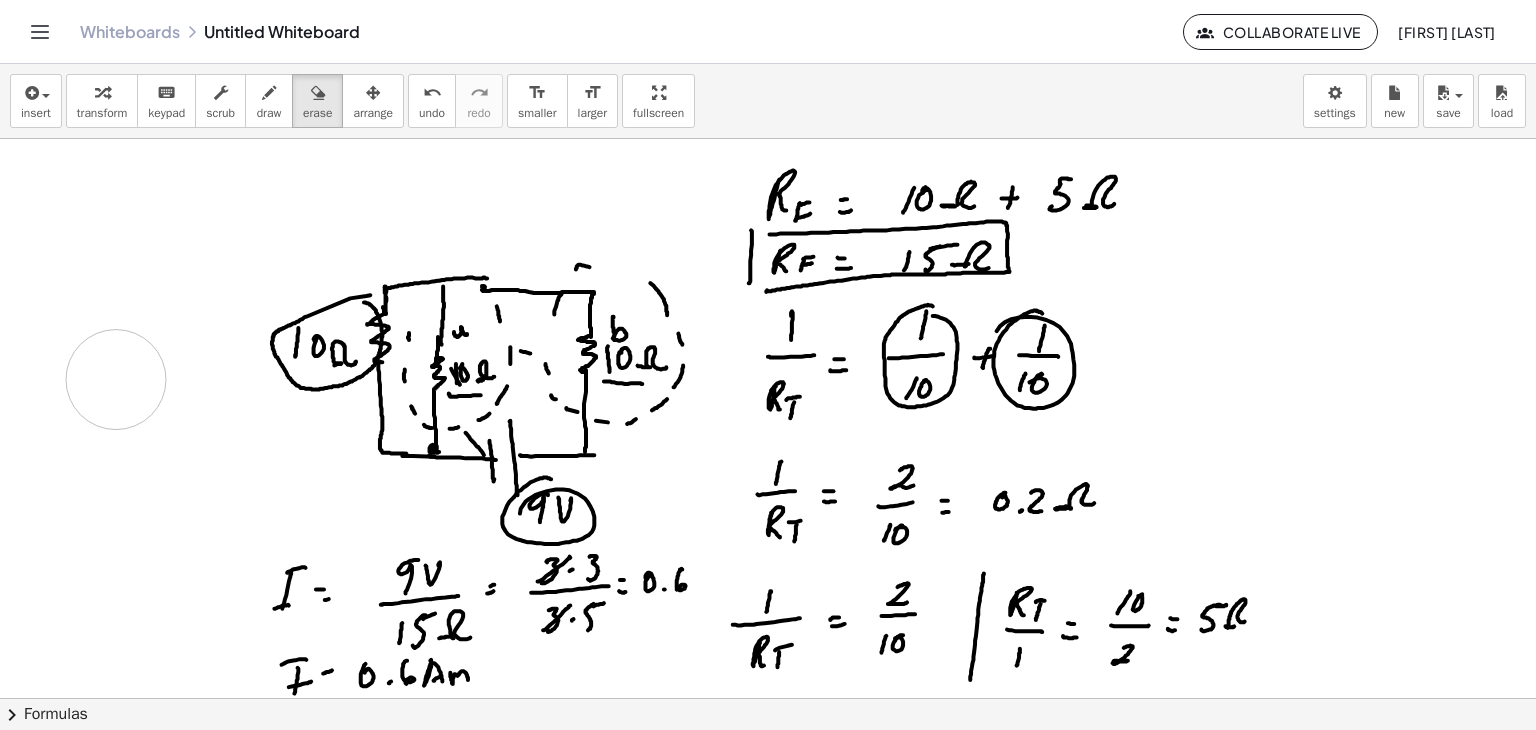 drag, startPoint x: 84, startPoint y: 294, endPoint x: 112, endPoint y: 373, distance: 83.81527 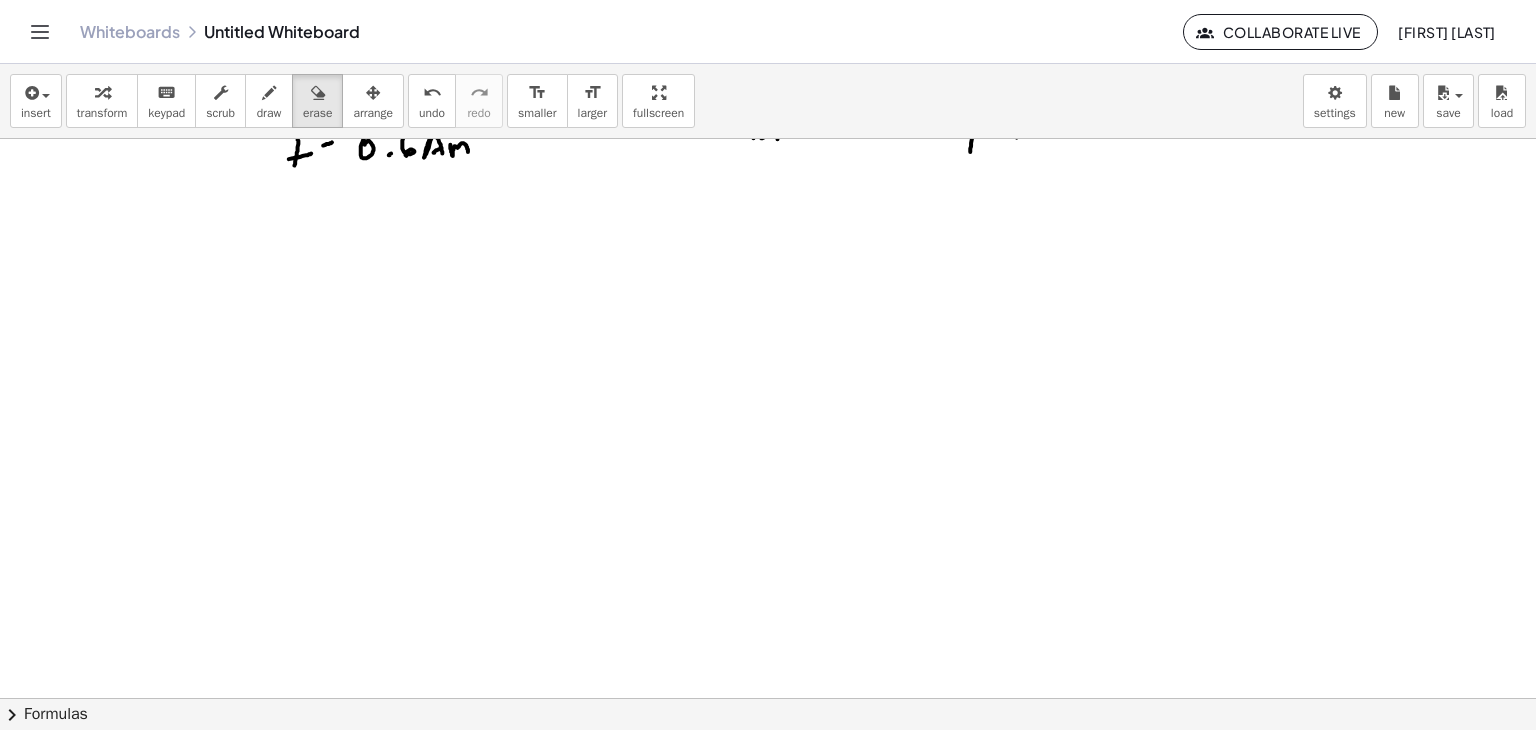 scroll, scrollTop: 559, scrollLeft: 0, axis: vertical 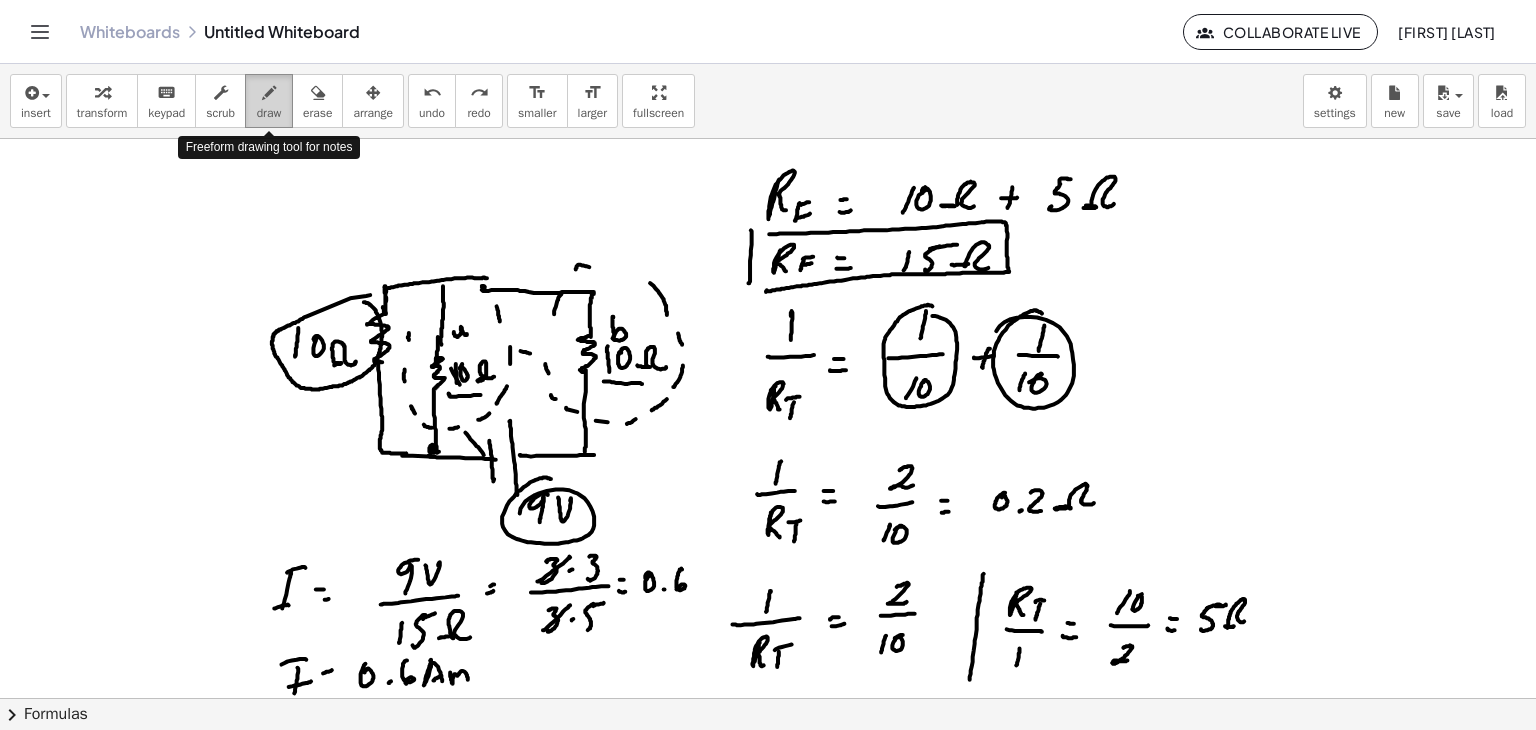 click at bounding box center [269, 93] 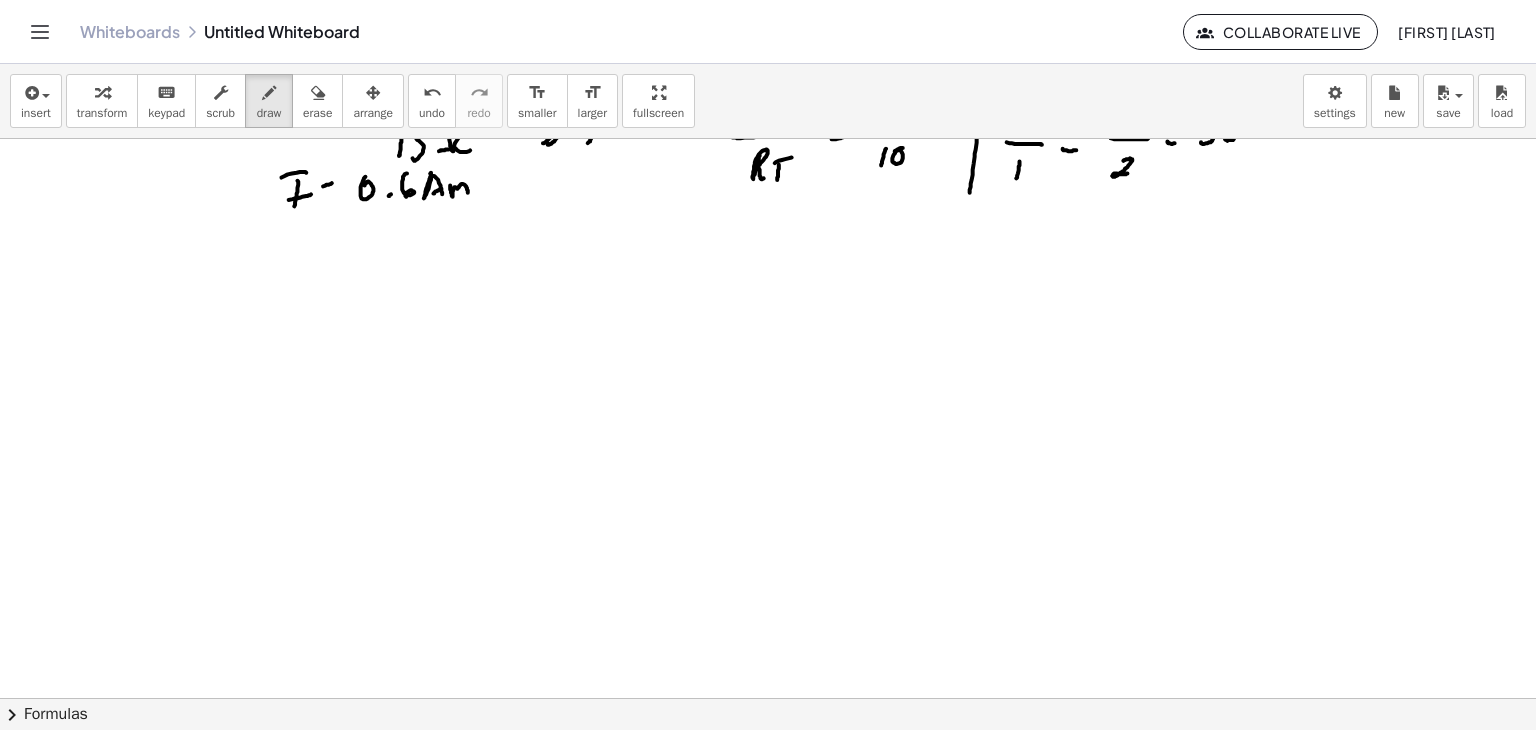 scroll, scrollTop: 482, scrollLeft: 0, axis: vertical 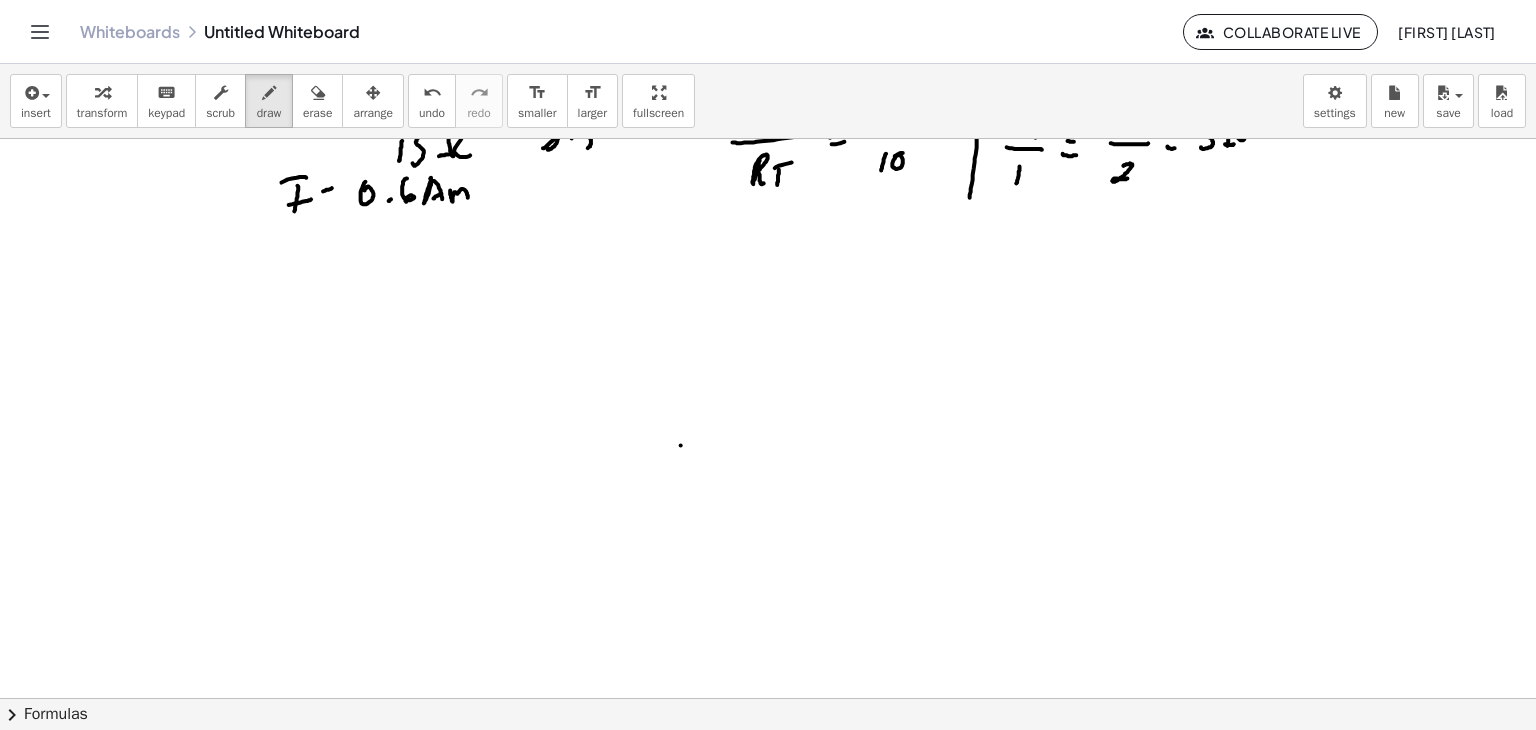 click at bounding box center [768, 216] 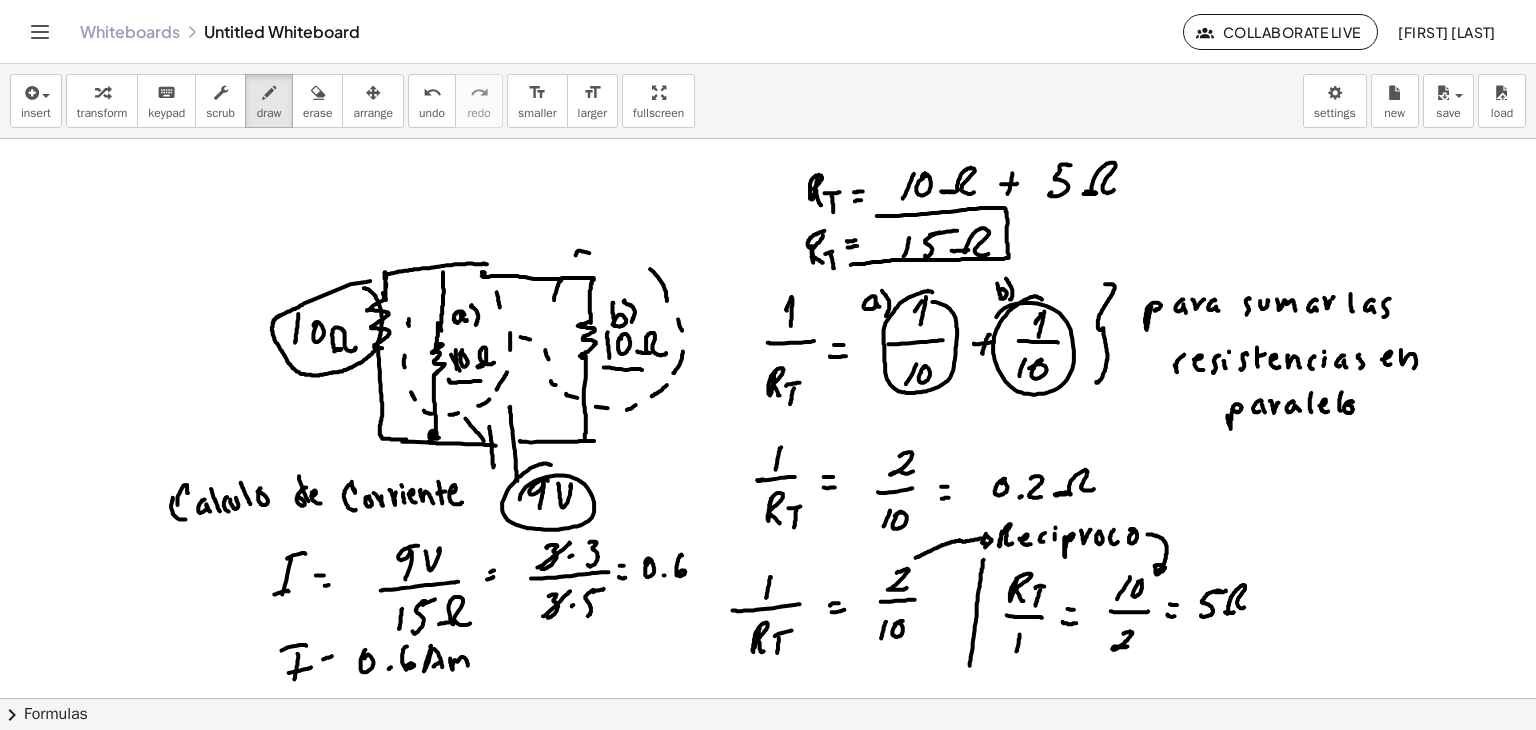 scroll, scrollTop: 16, scrollLeft: 0, axis: vertical 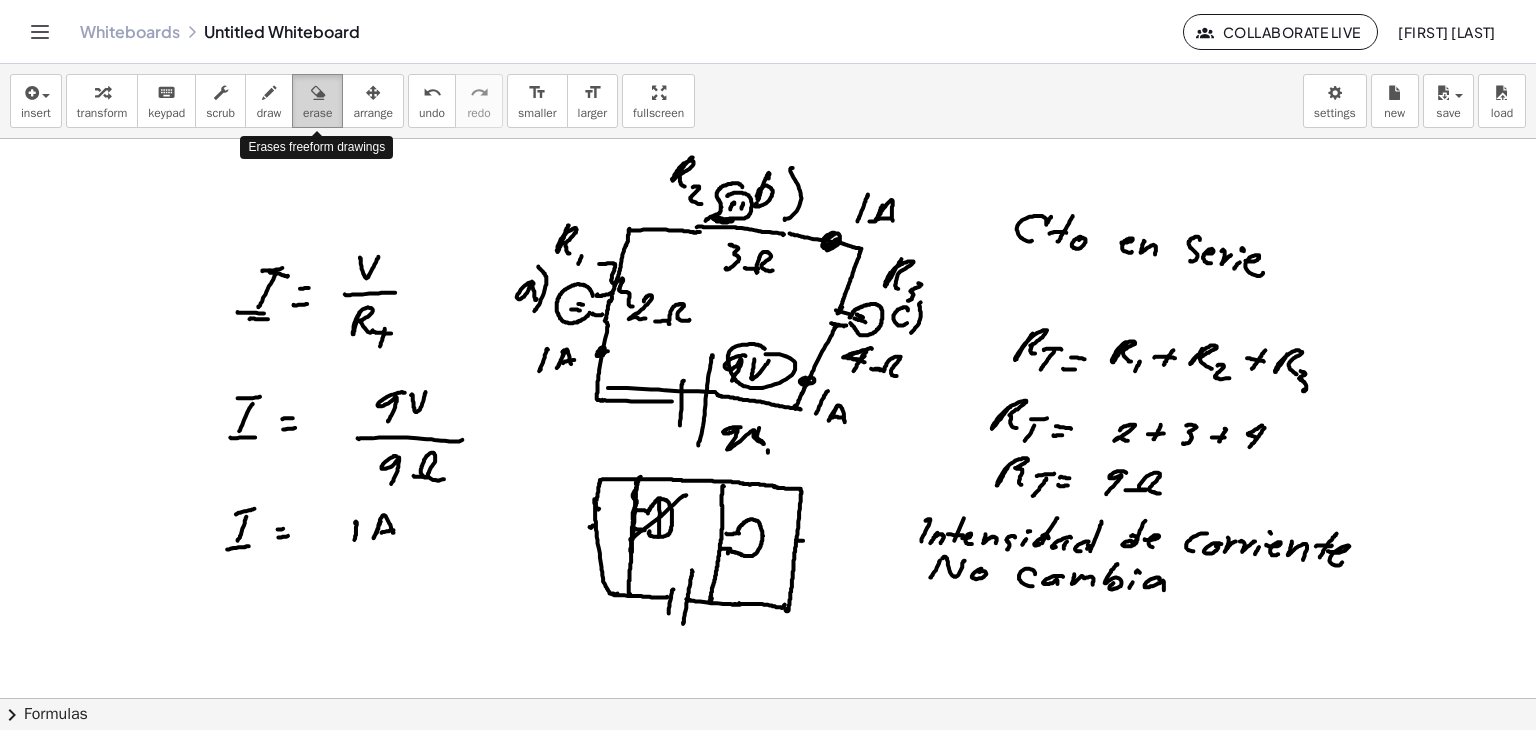 click at bounding box center (317, 92) 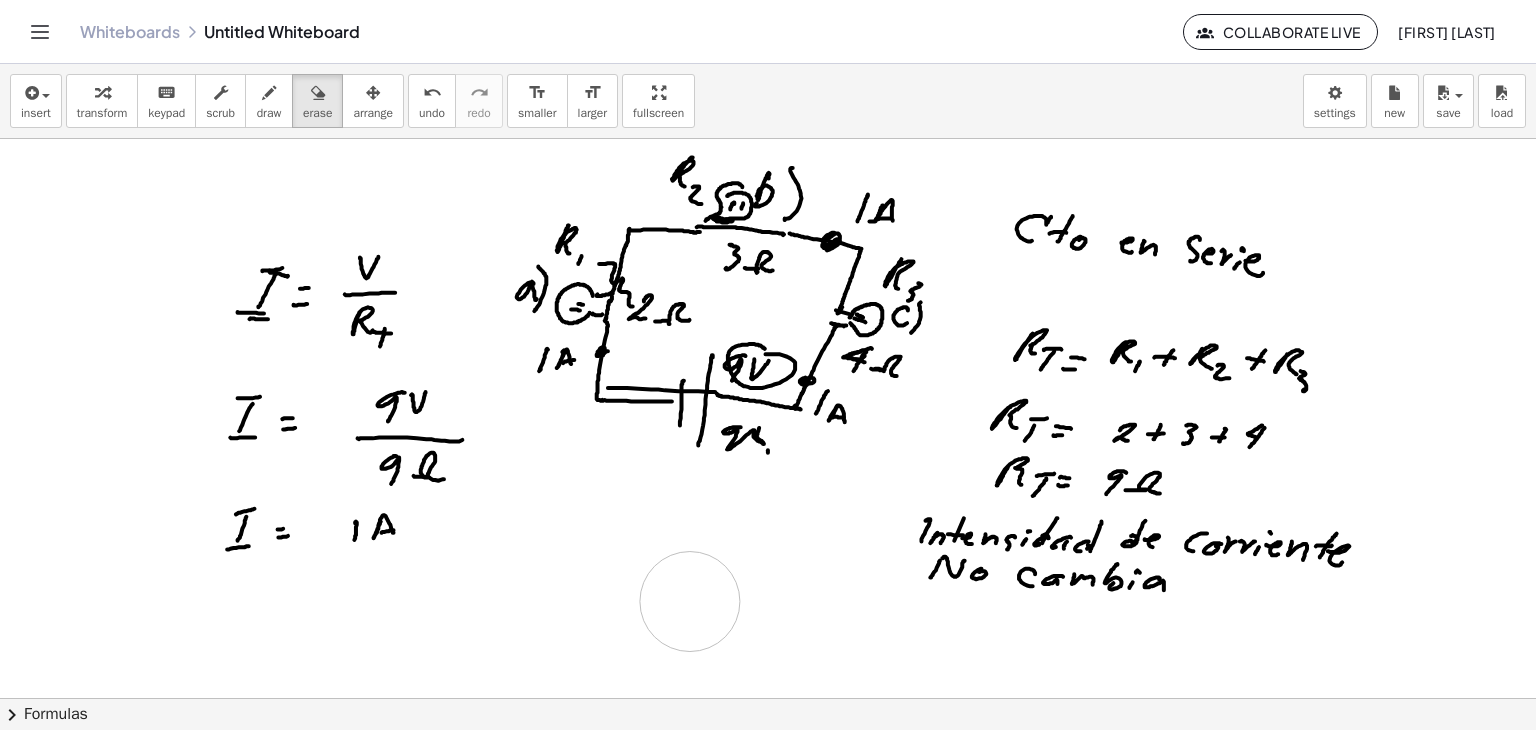 drag, startPoint x: 637, startPoint y: 581, endPoint x: 690, endPoint y: 601, distance: 56.648037 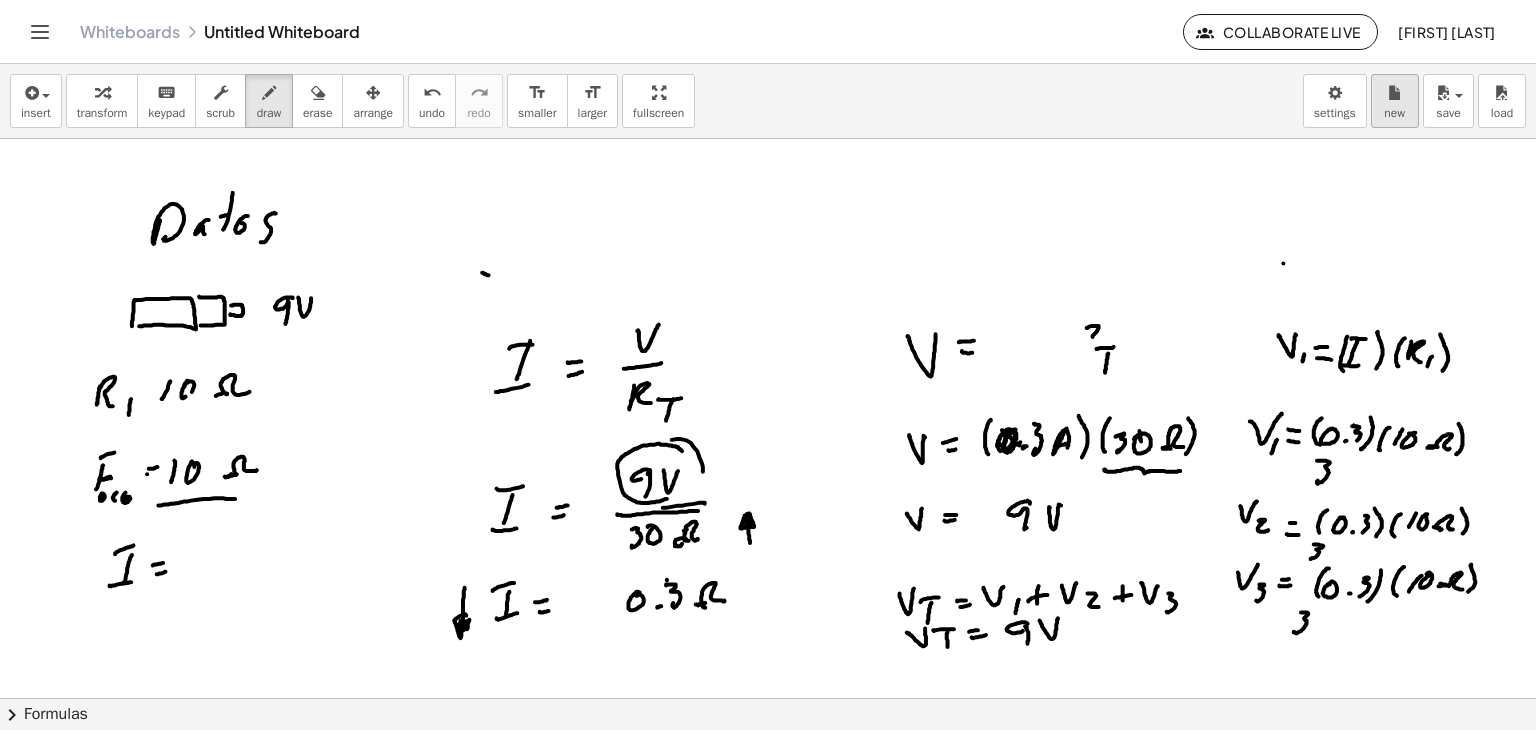 scroll, scrollTop: 0, scrollLeft: 0, axis: both 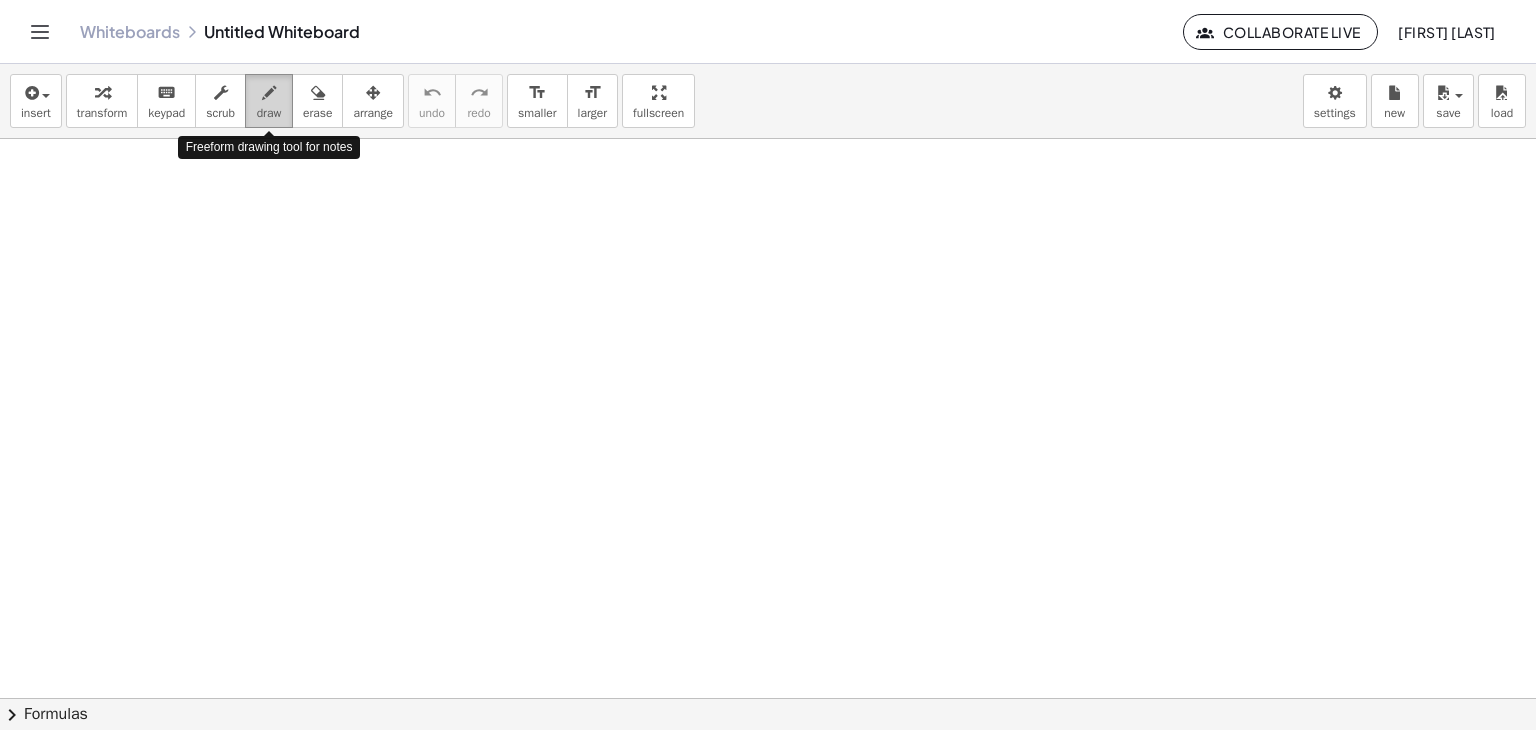 click on "draw" at bounding box center [269, 101] 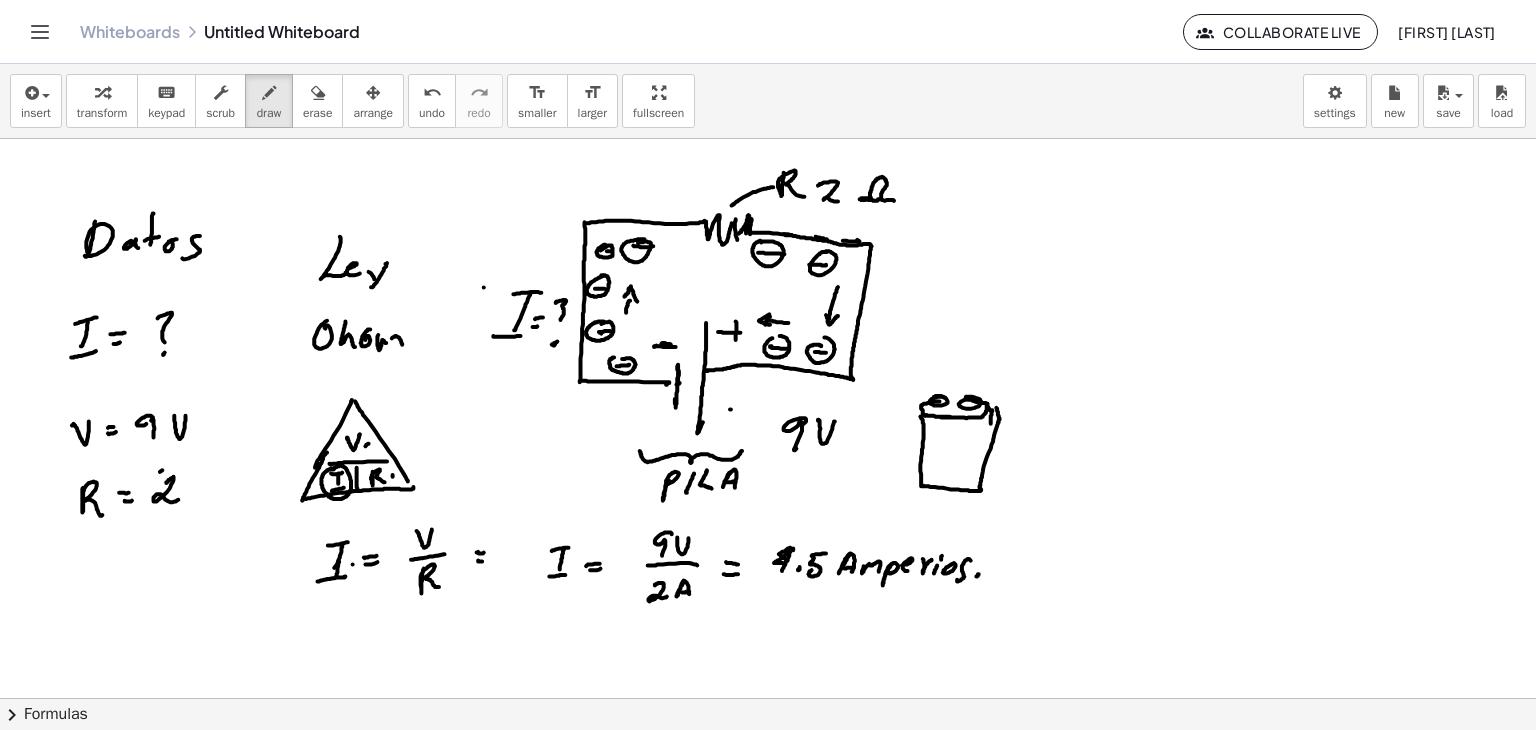scroll, scrollTop: 0, scrollLeft: 0, axis: both 